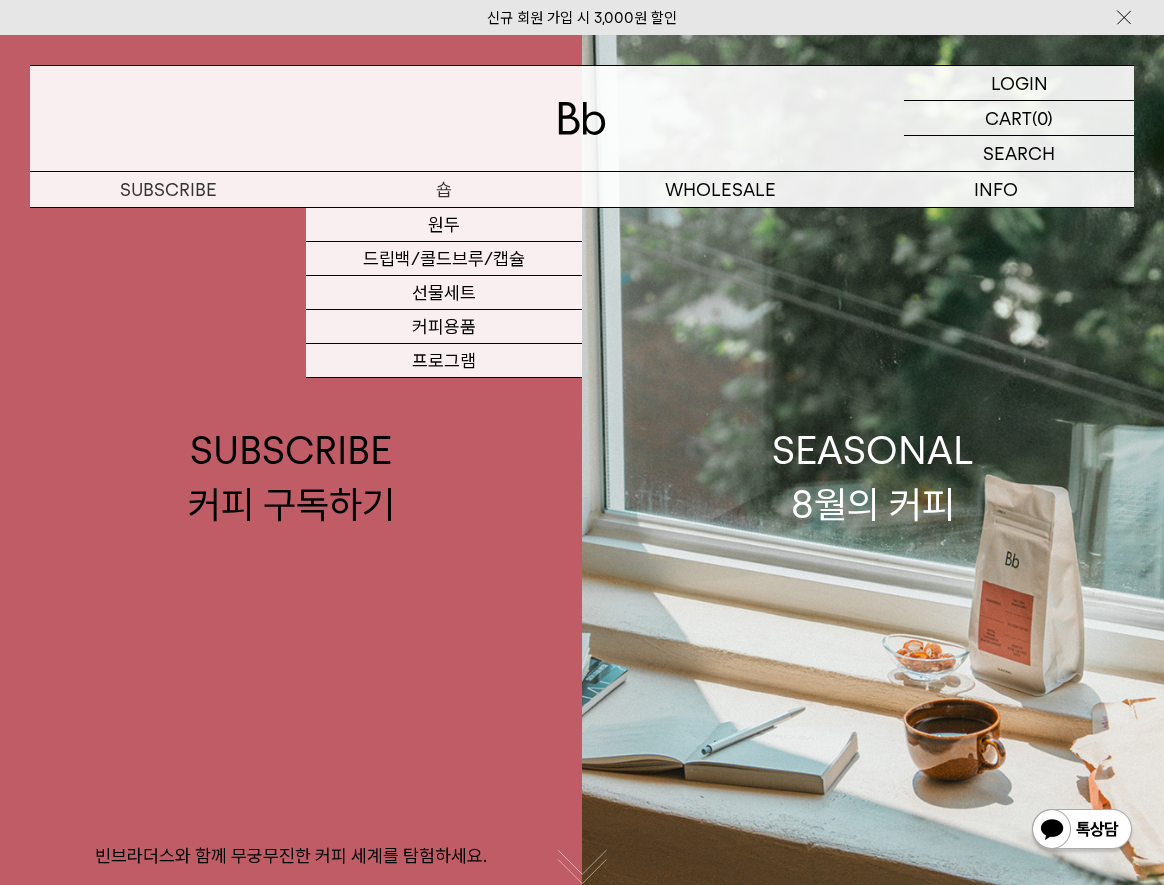 scroll, scrollTop: 0, scrollLeft: 0, axis: both 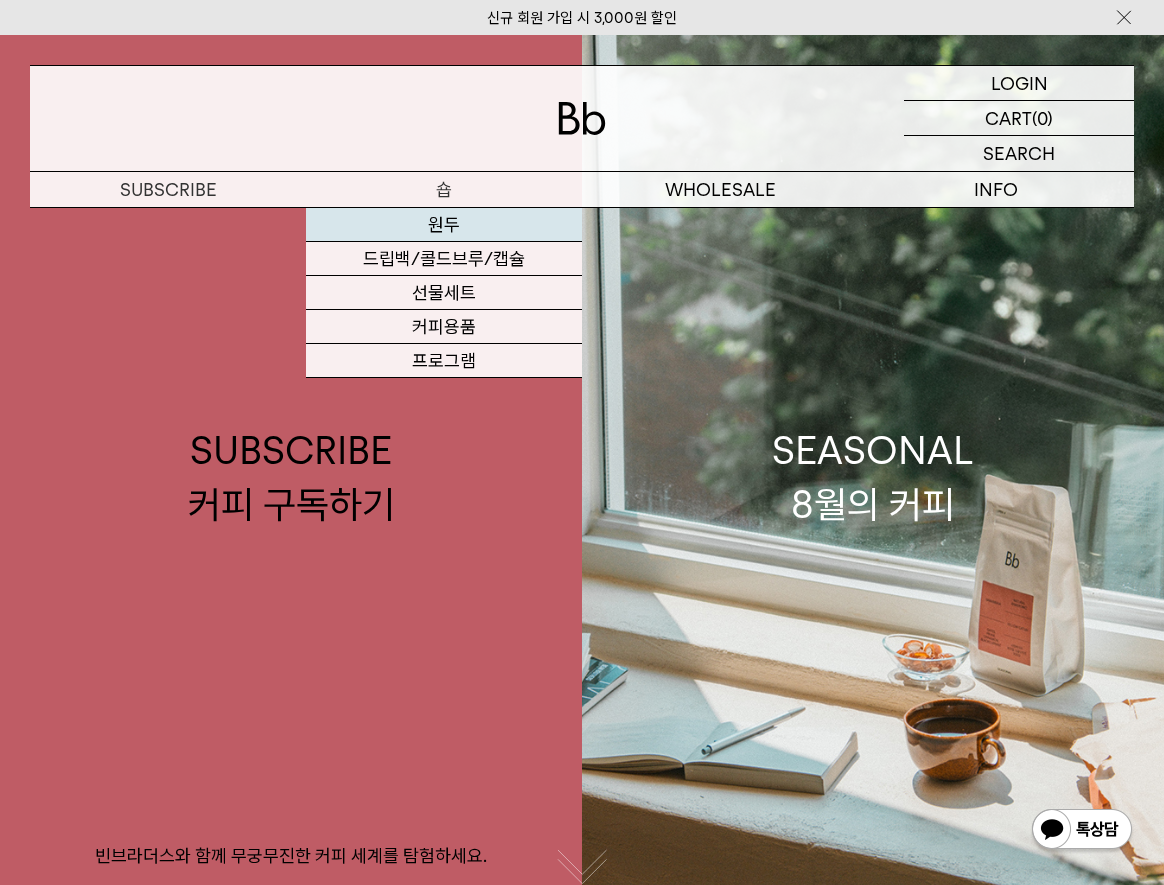 click on "원두" at bounding box center (444, 225) 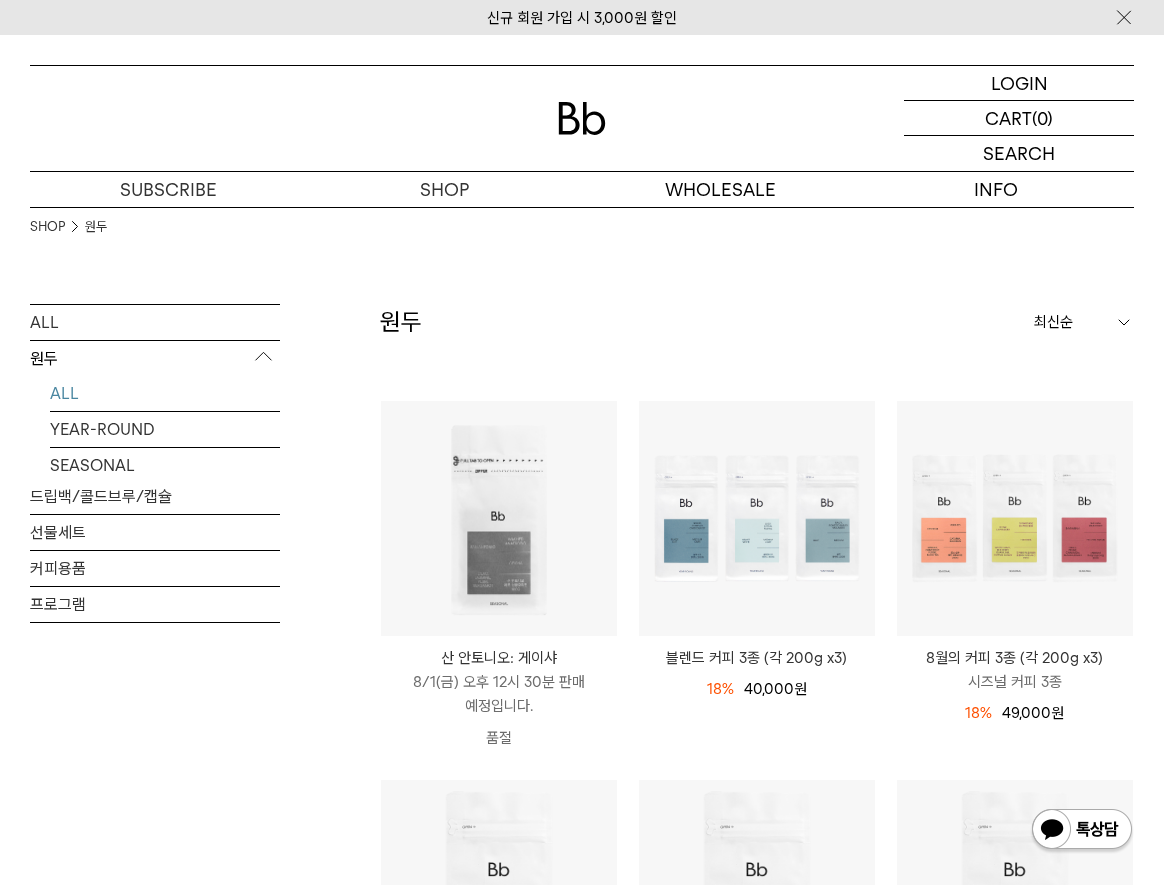 scroll, scrollTop: 0, scrollLeft: 0, axis: both 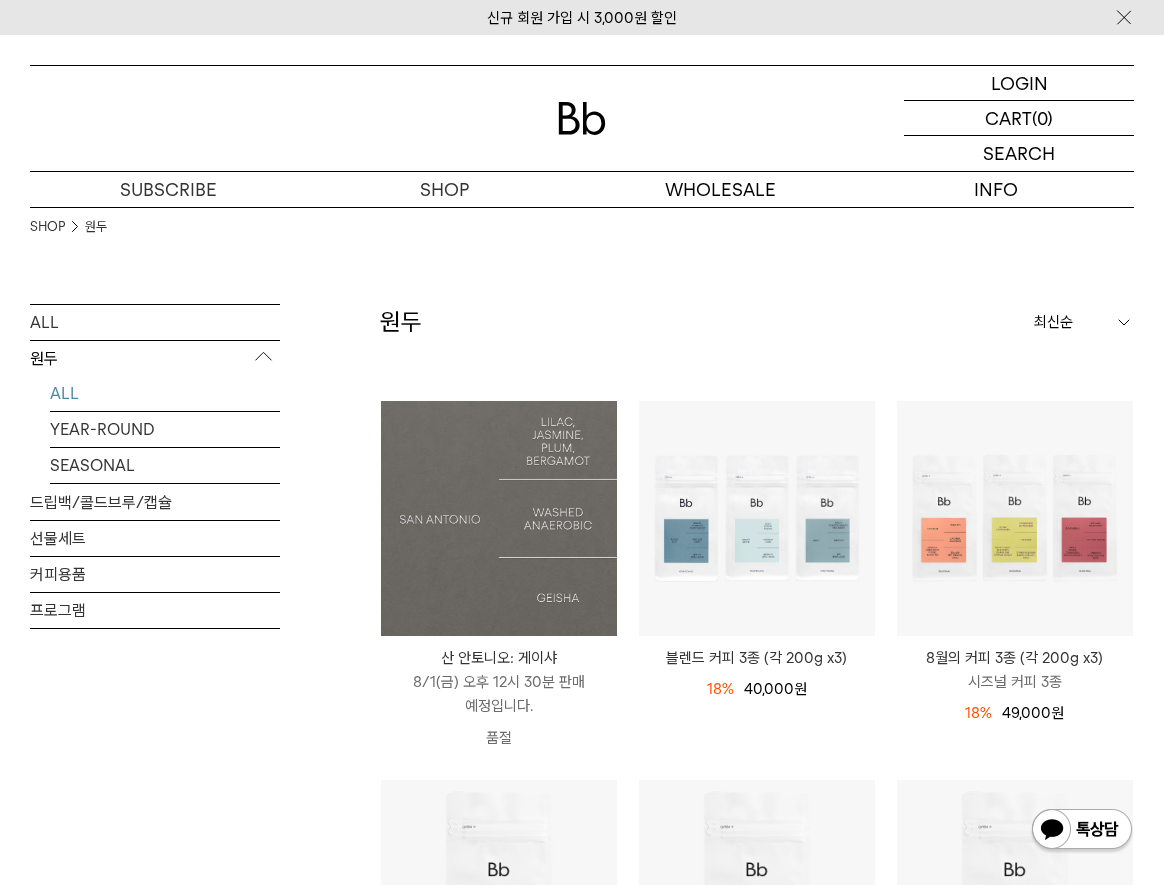 click at bounding box center (499, 519) 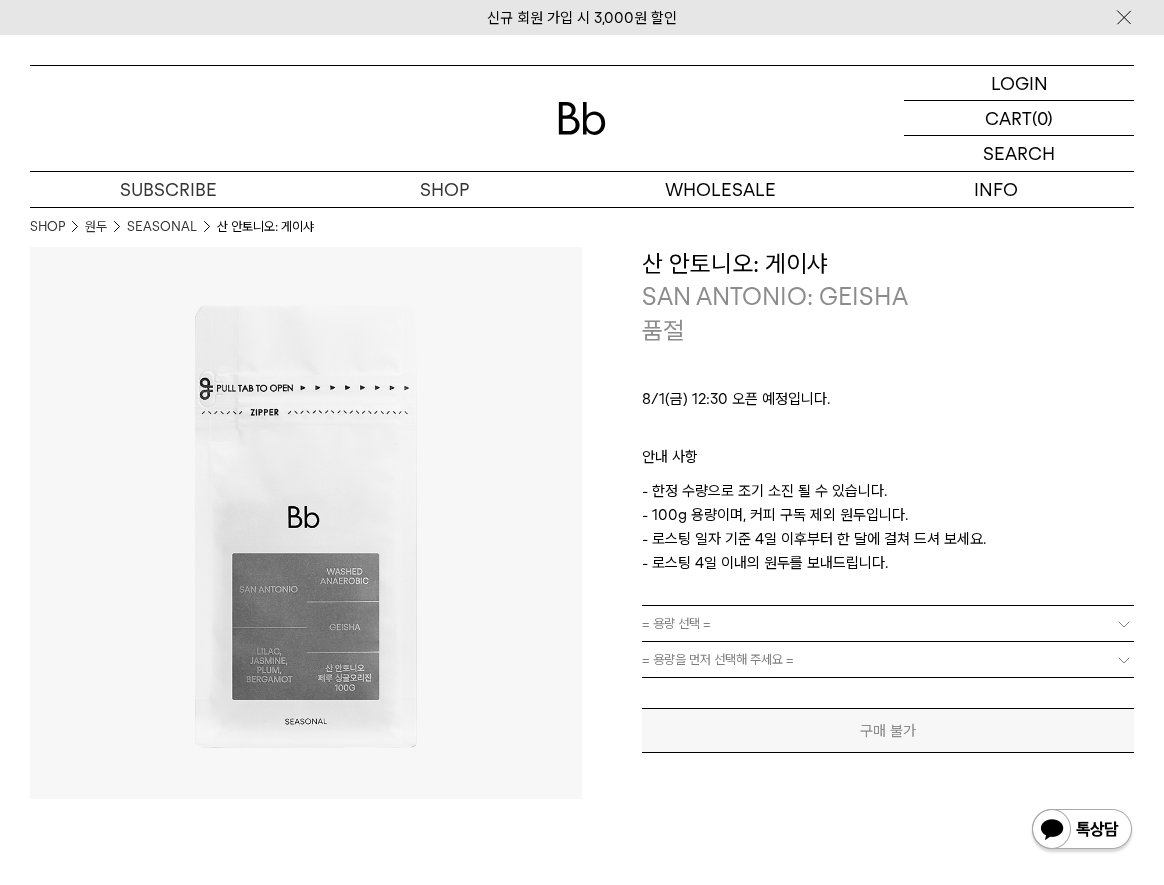 scroll, scrollTop: 0, scrollLeft: 0, axis: both 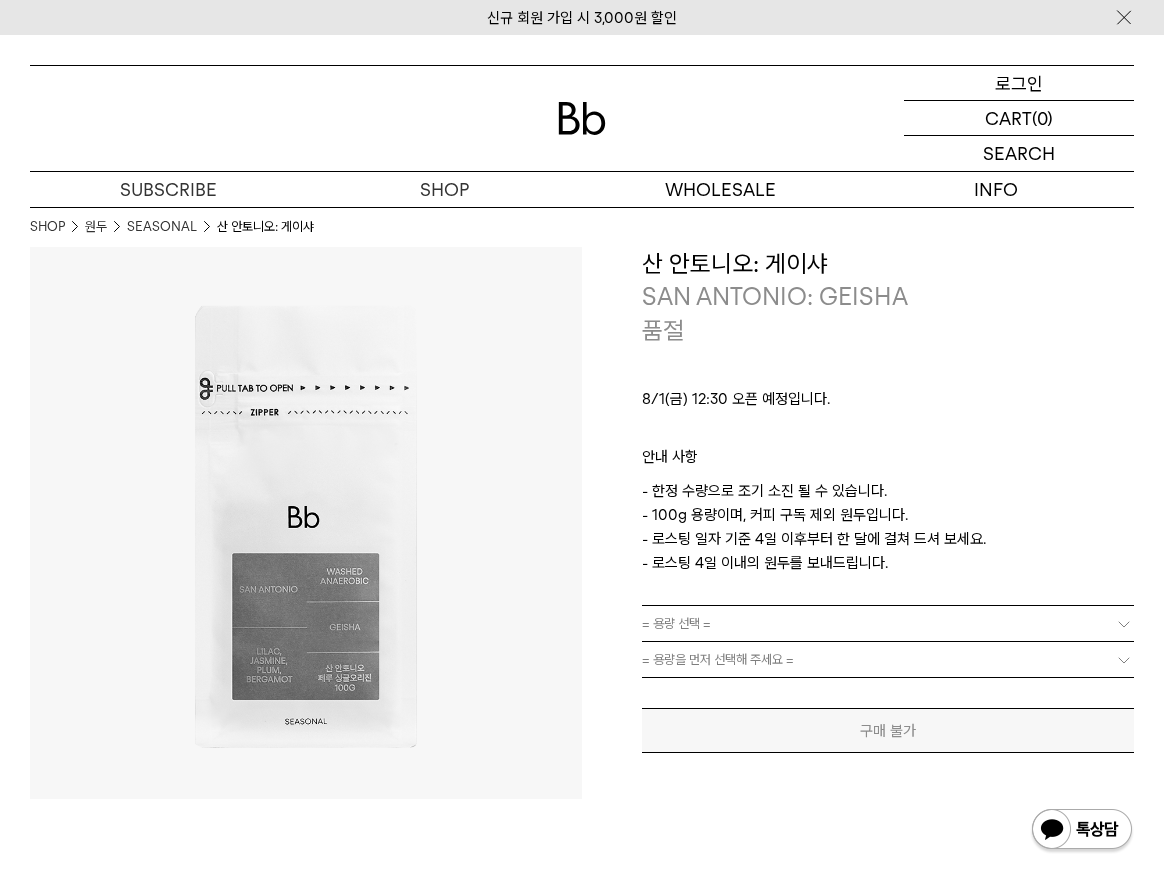 click on "로그인" at bounding box center [1019, 83] 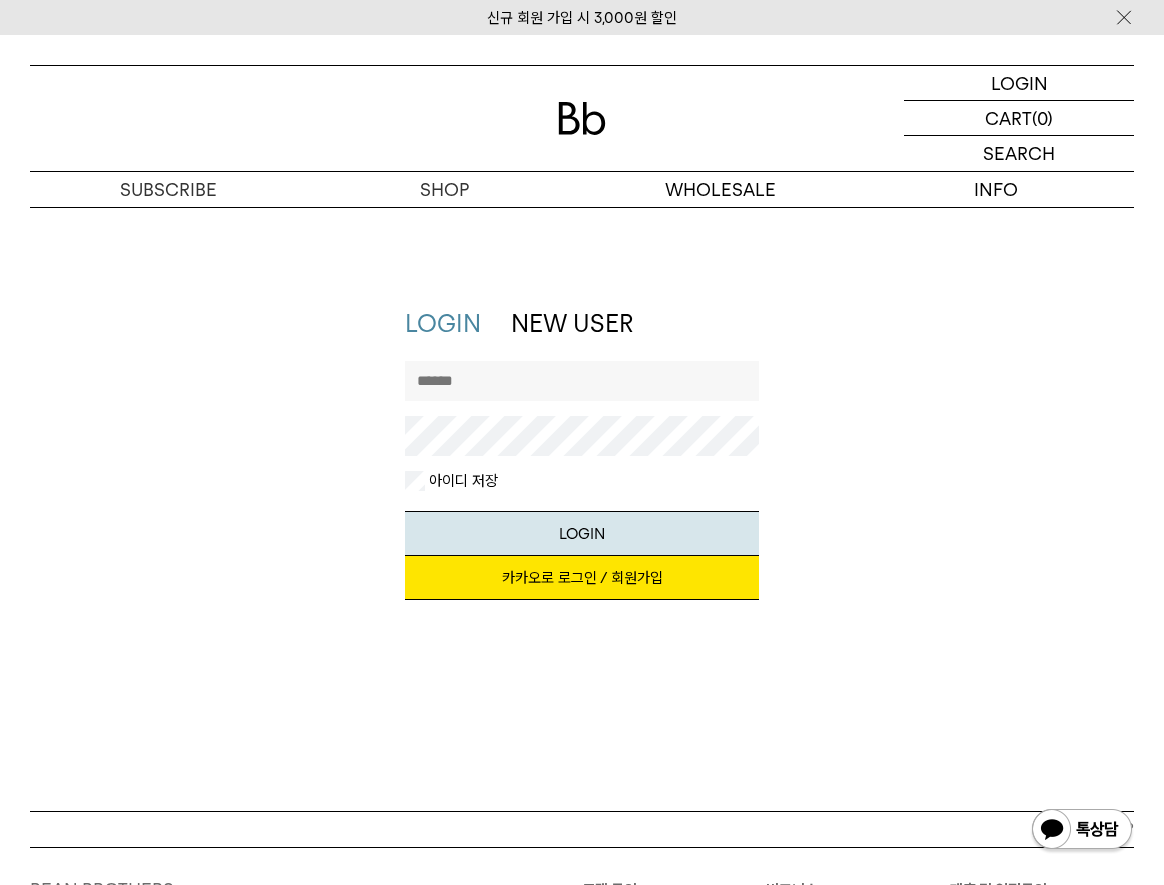 scroll, scrollTop: 0, scrollLeft: 0, axis: both 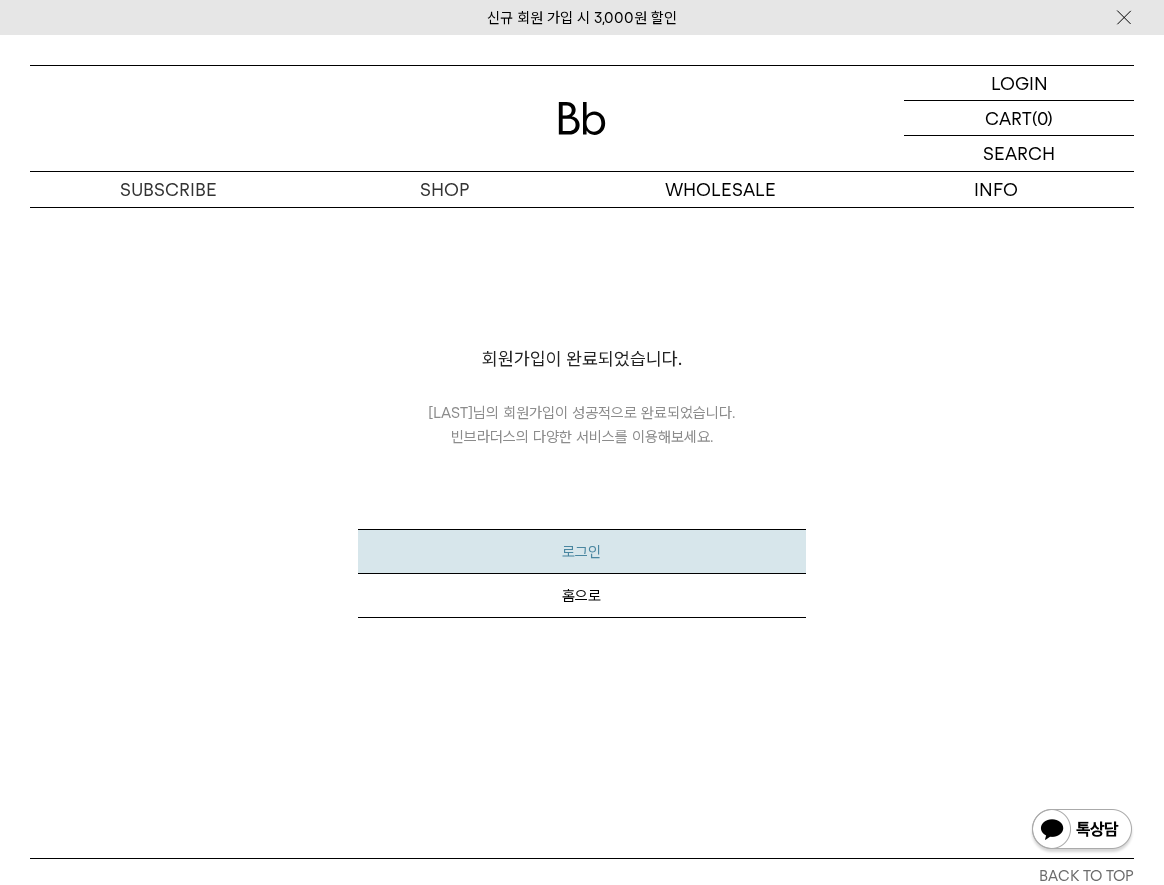 click on "로그인" at bounding box center [582, 551] 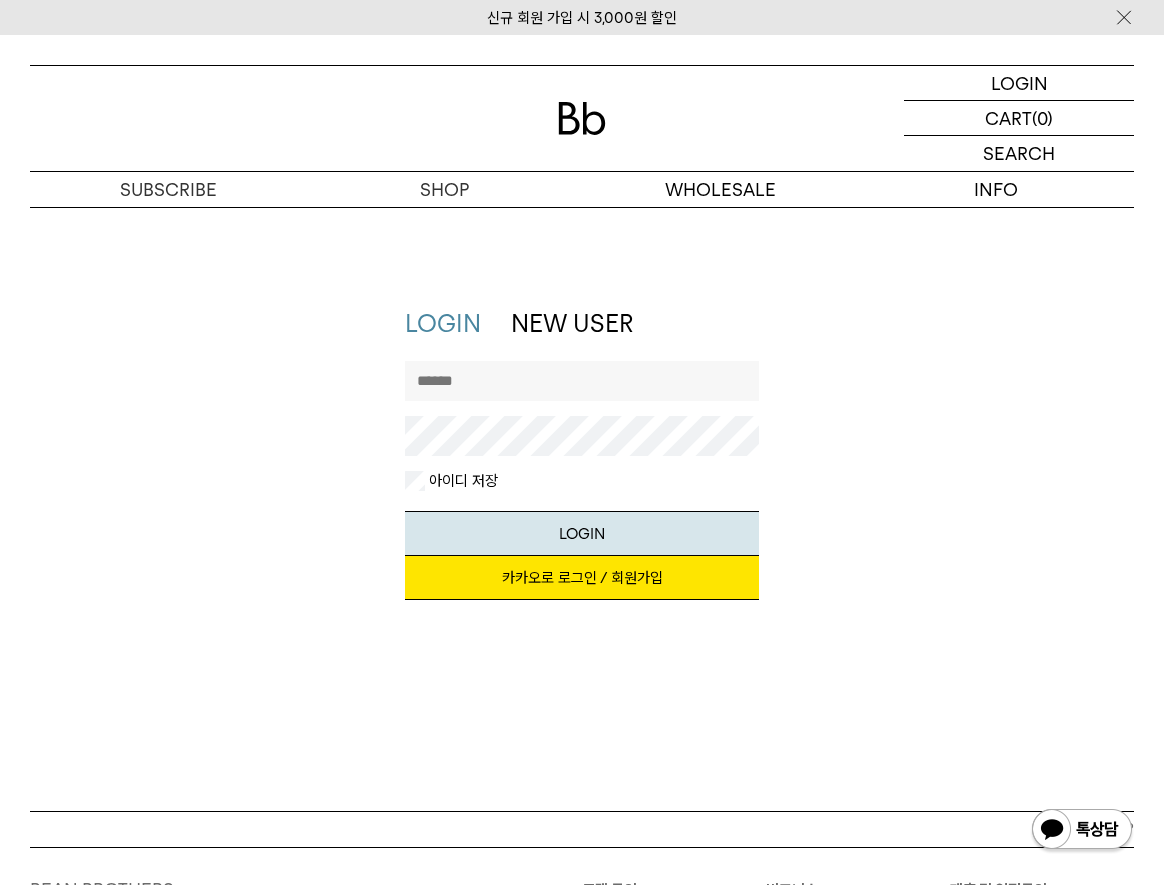 scroll, scrollTop: 0, scrollLeft: 0, axis: both 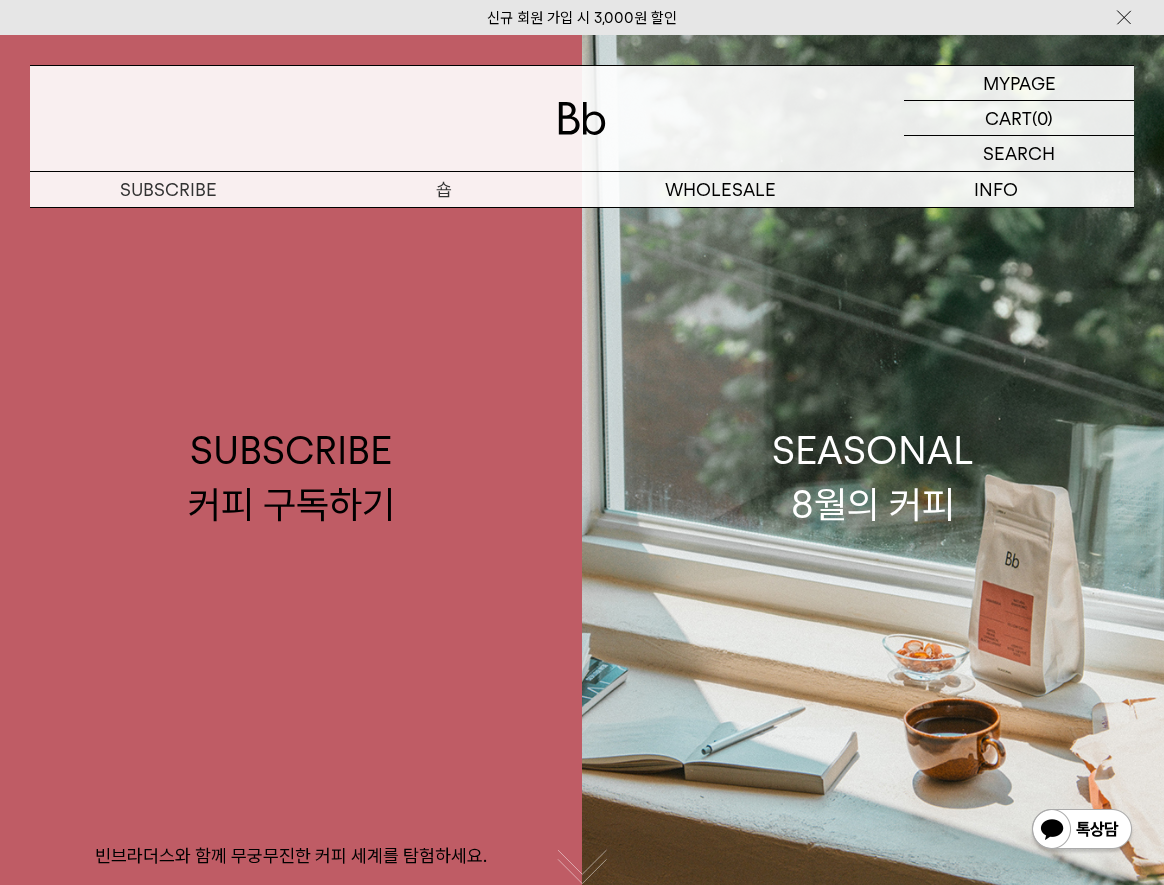 click on "숍" at bounding box center [444, 189] 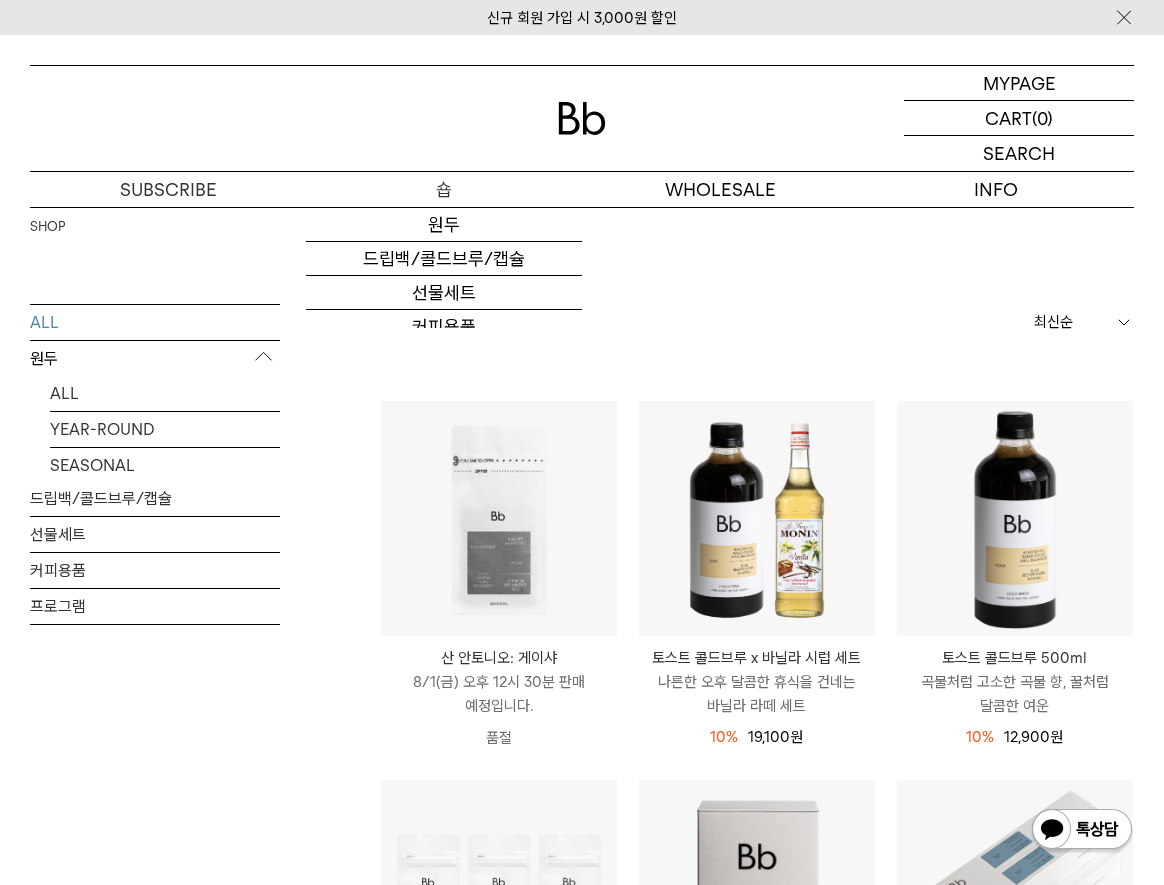 scroll, scrollTop: 0, scrollLeft: 0, axis: both 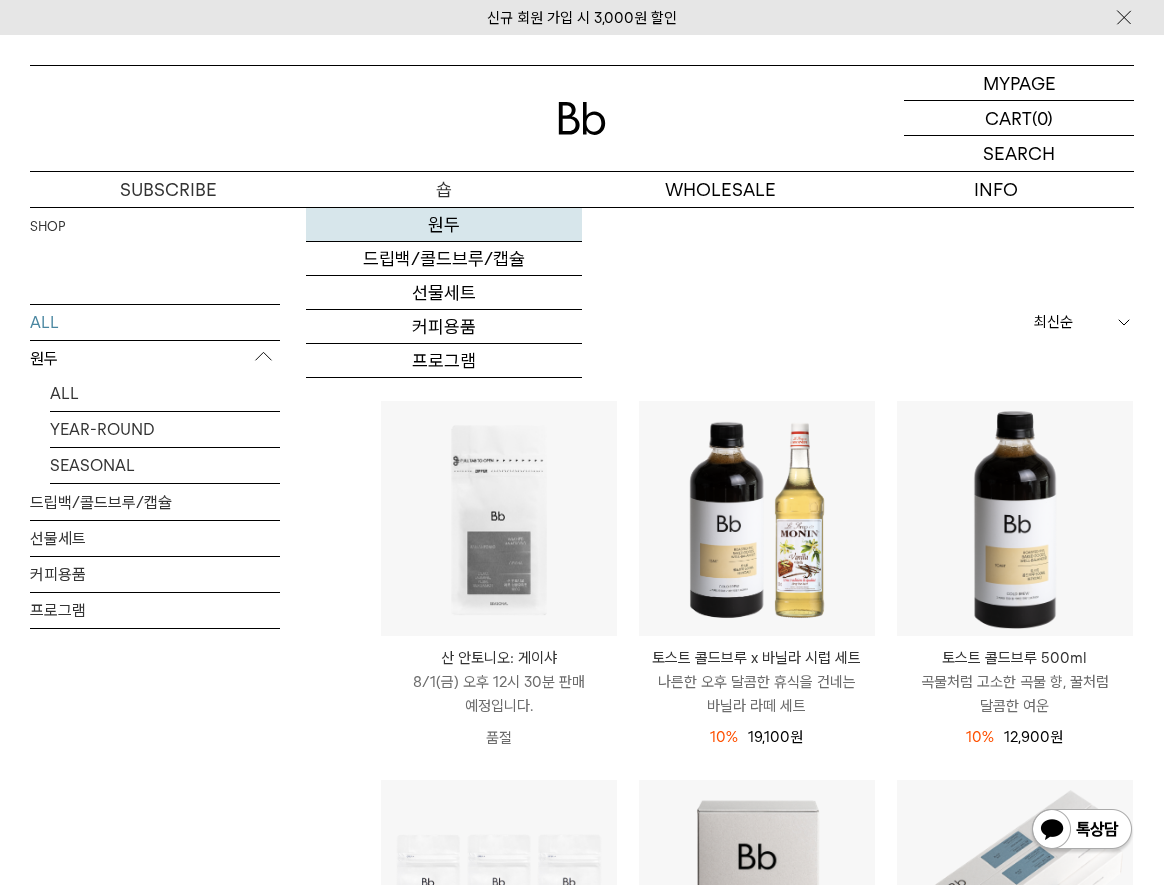 click on "원두" at bounding box center [444, 225] 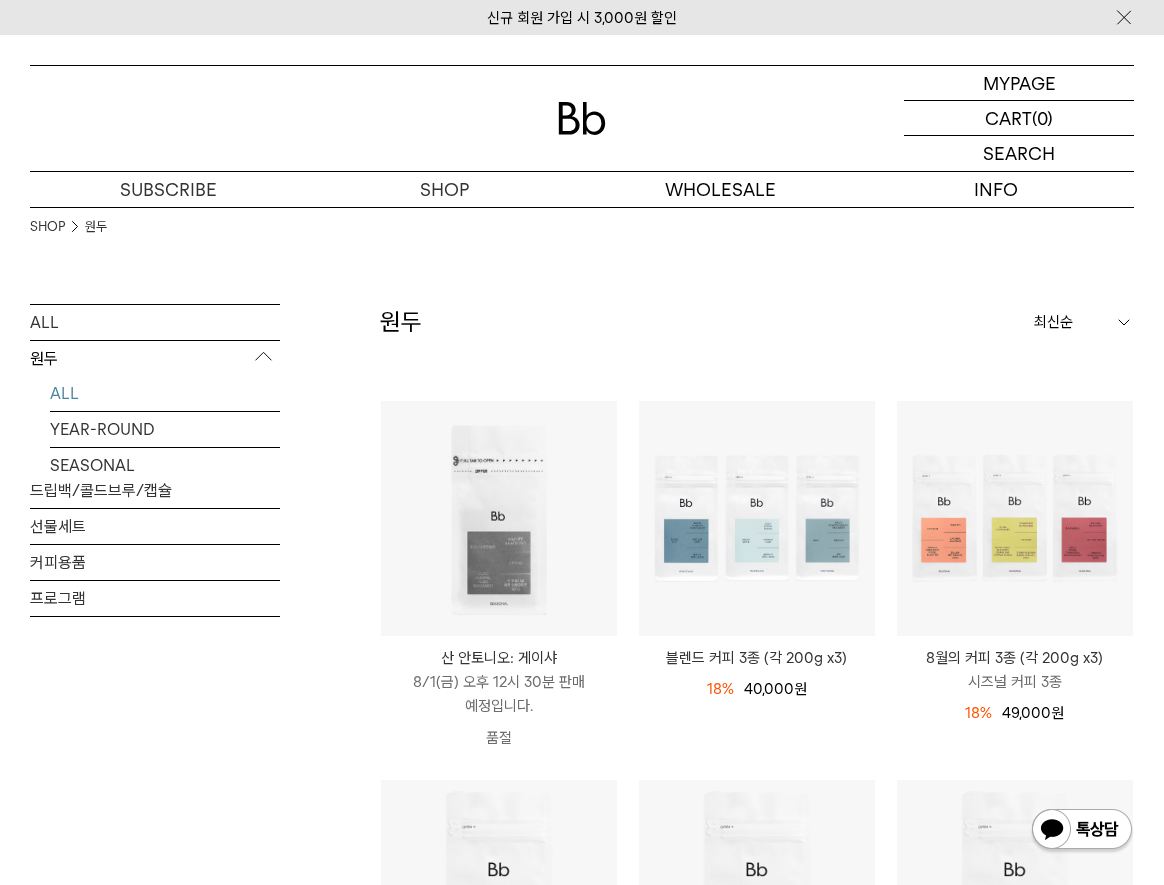 scroll, scrollTop: 0, scrollLeft: 0, axis: both 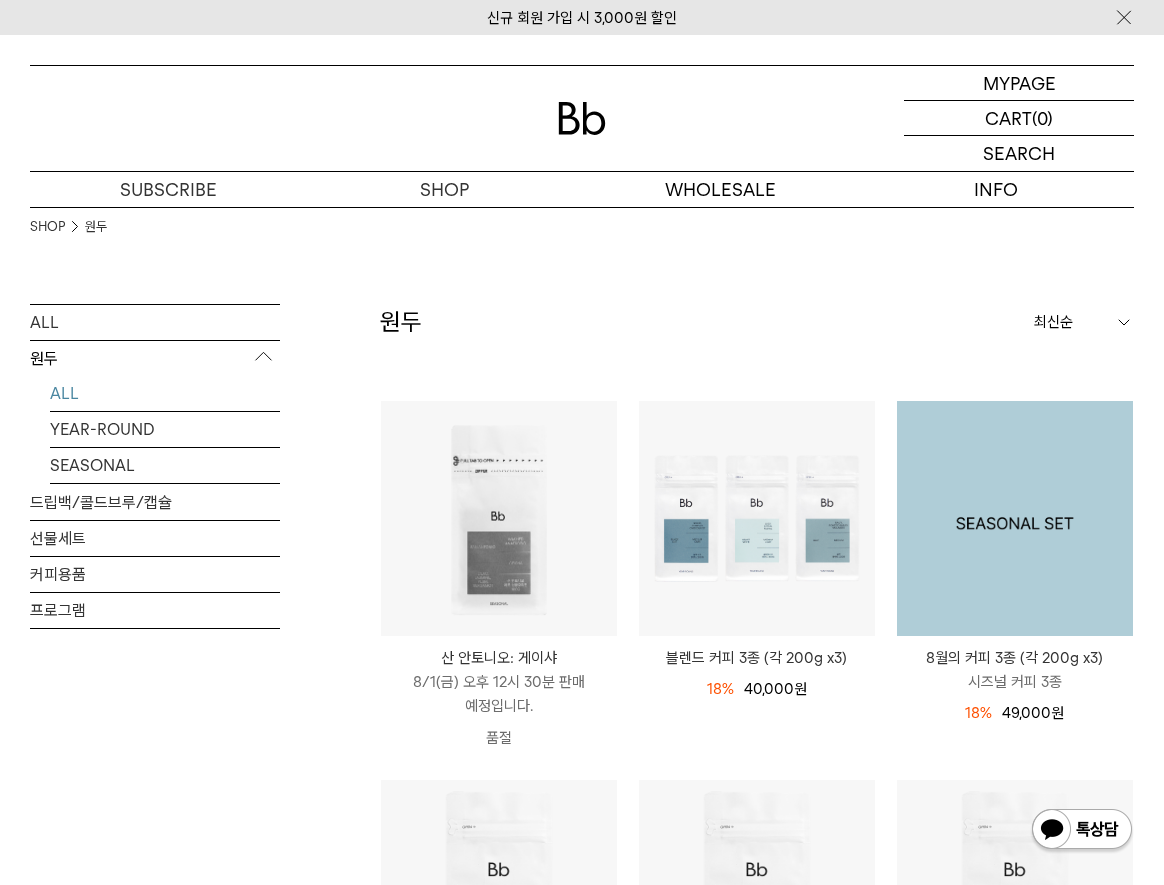 click at bounding box center (1015, 519) 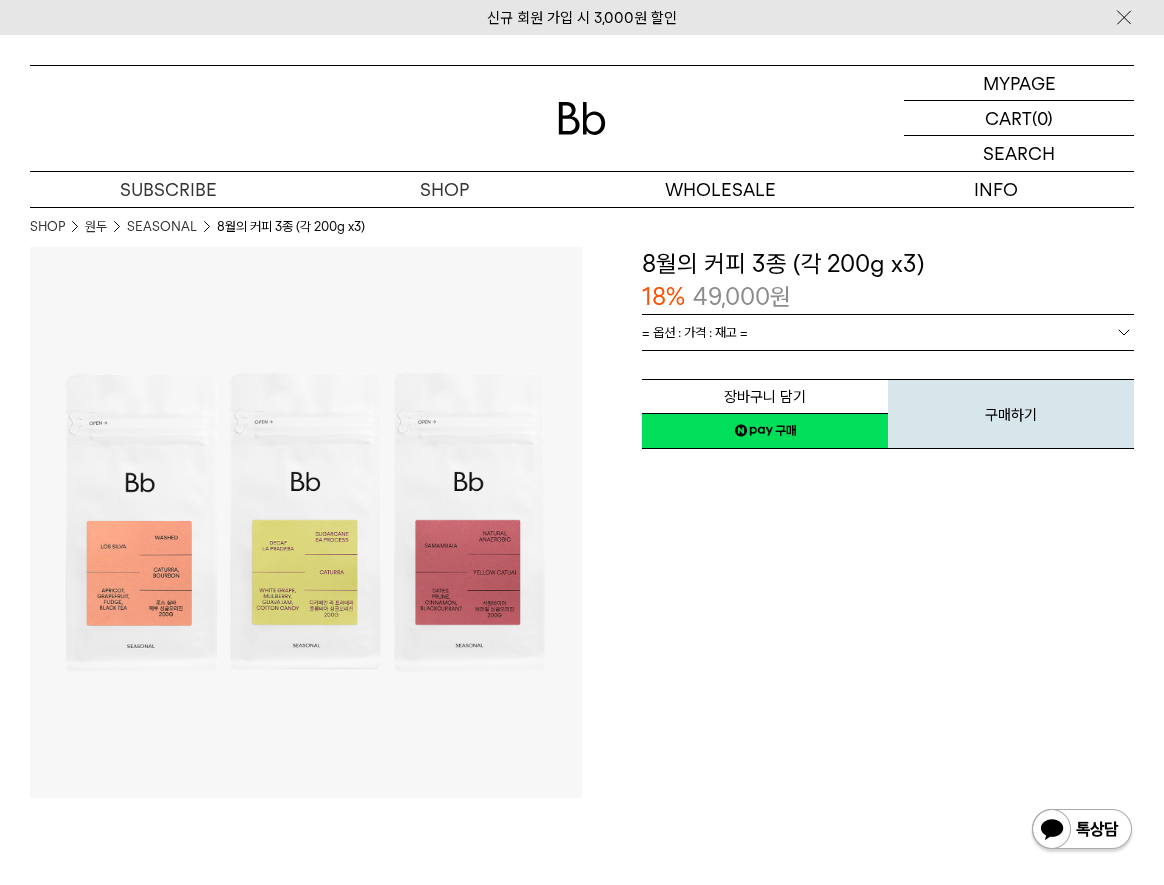 scroll, scrollTop: 0, scrollLeft: 0, axis: both 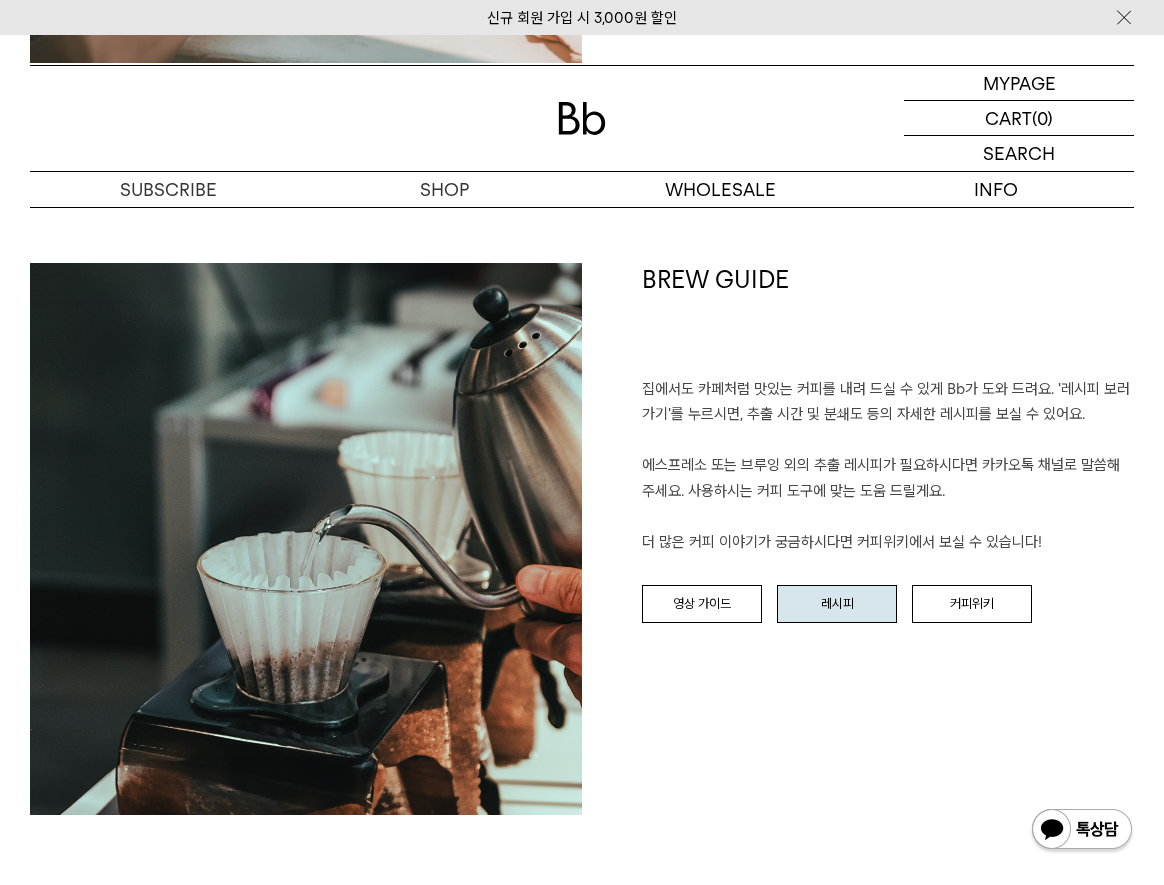click on "레시피" at bounding box center [837, 604] 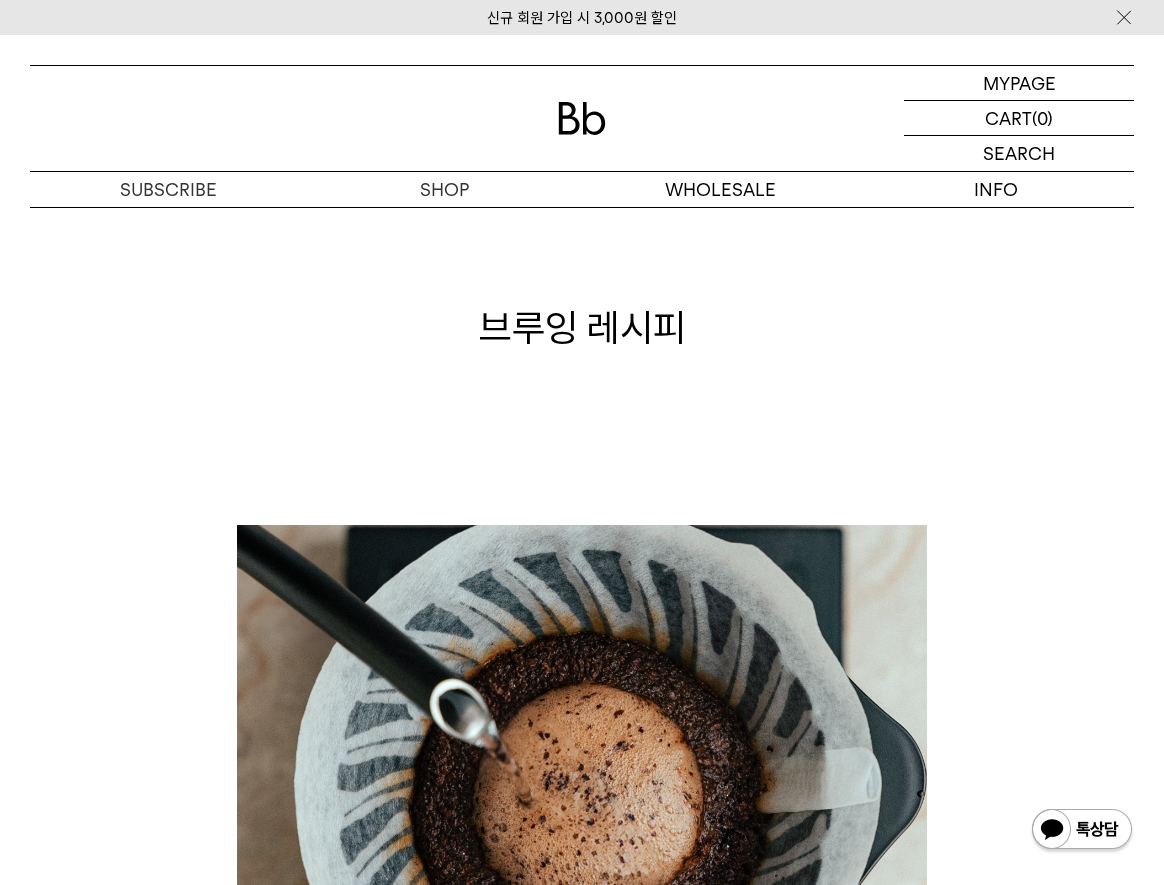 scroll, scrollTop: 0, scrollLeft: 0, axis: both 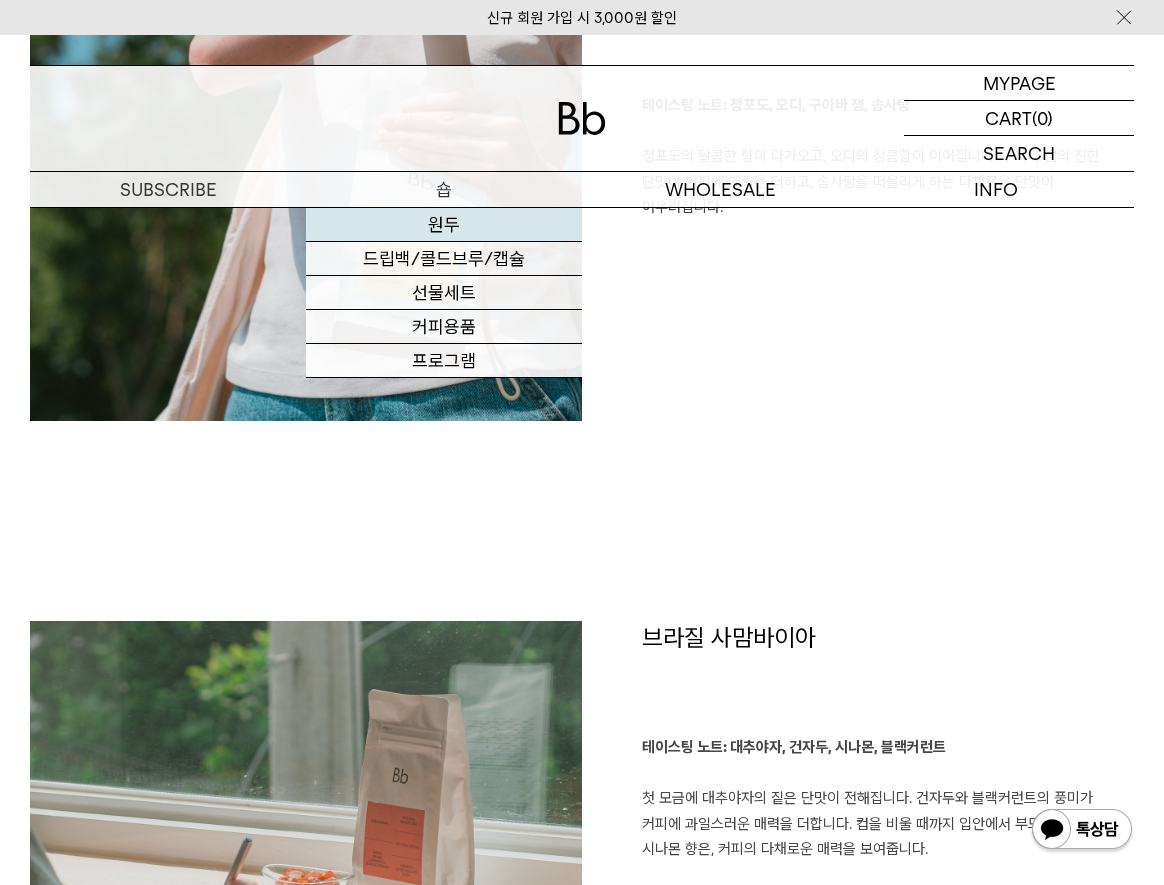 click on "원두" at bounding box center [444, 225] 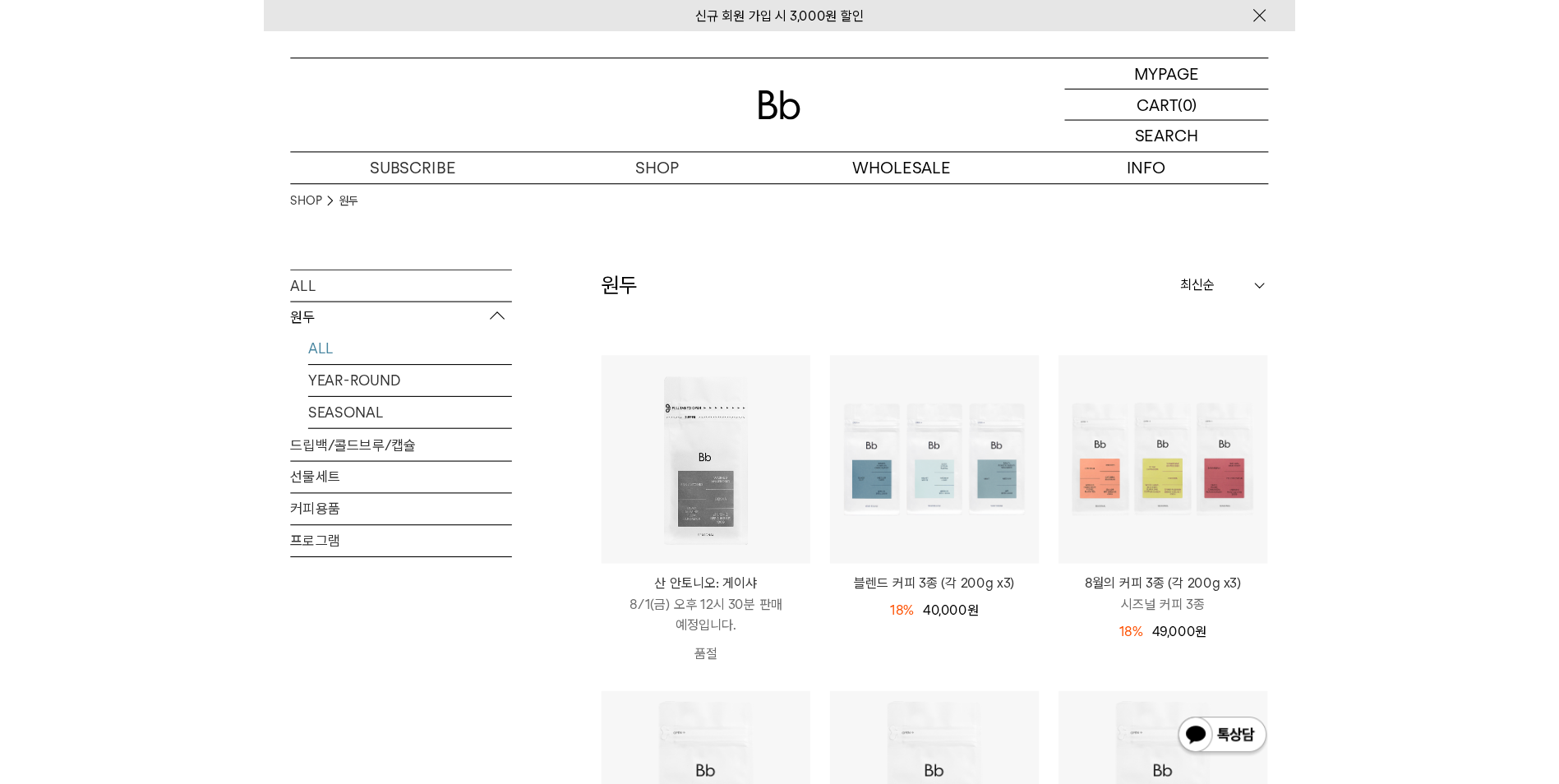 scroll, scrollTop: 0, scrollLeft: 0, axis: both 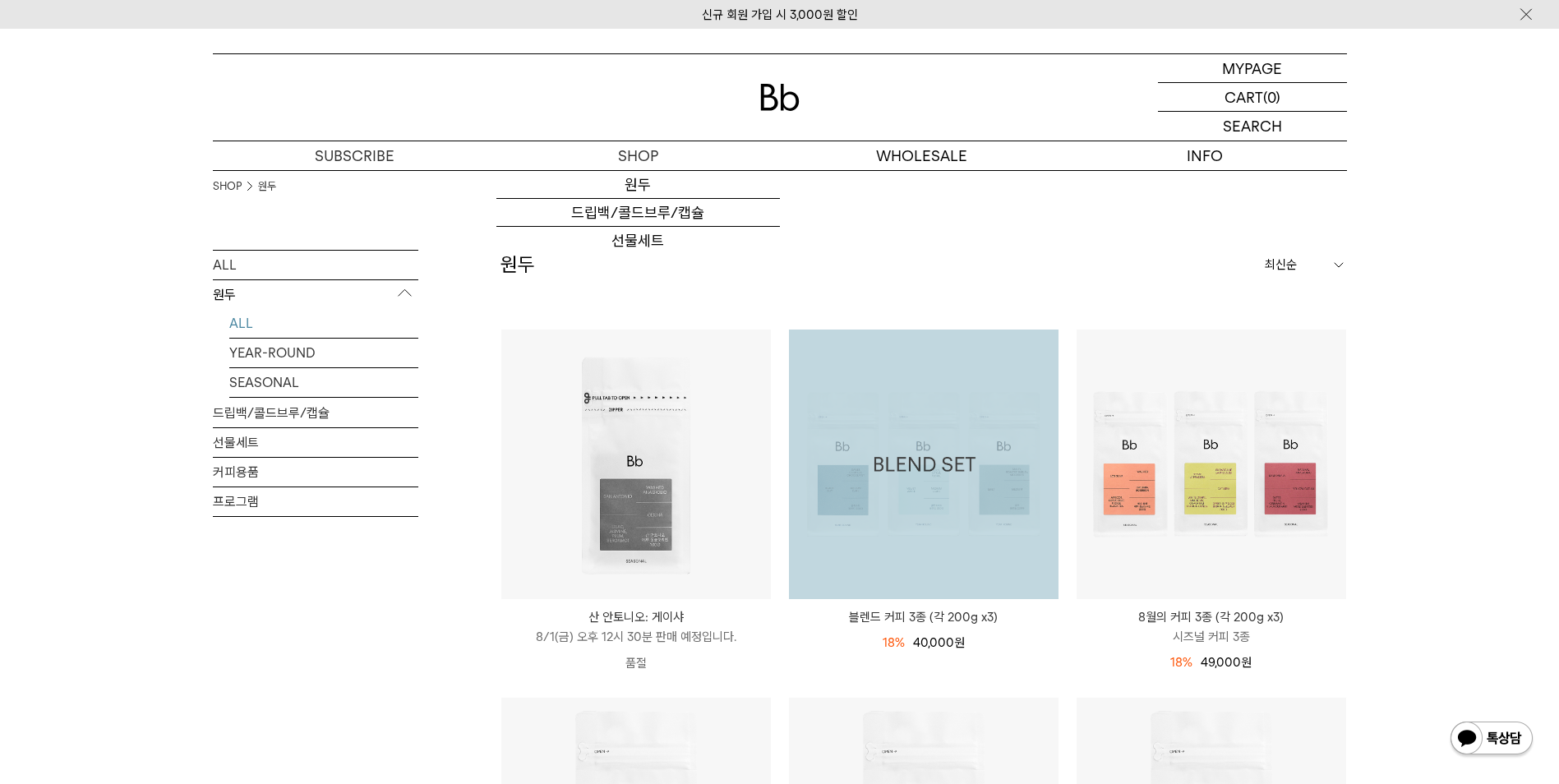 click at bounding box center (924, 464) 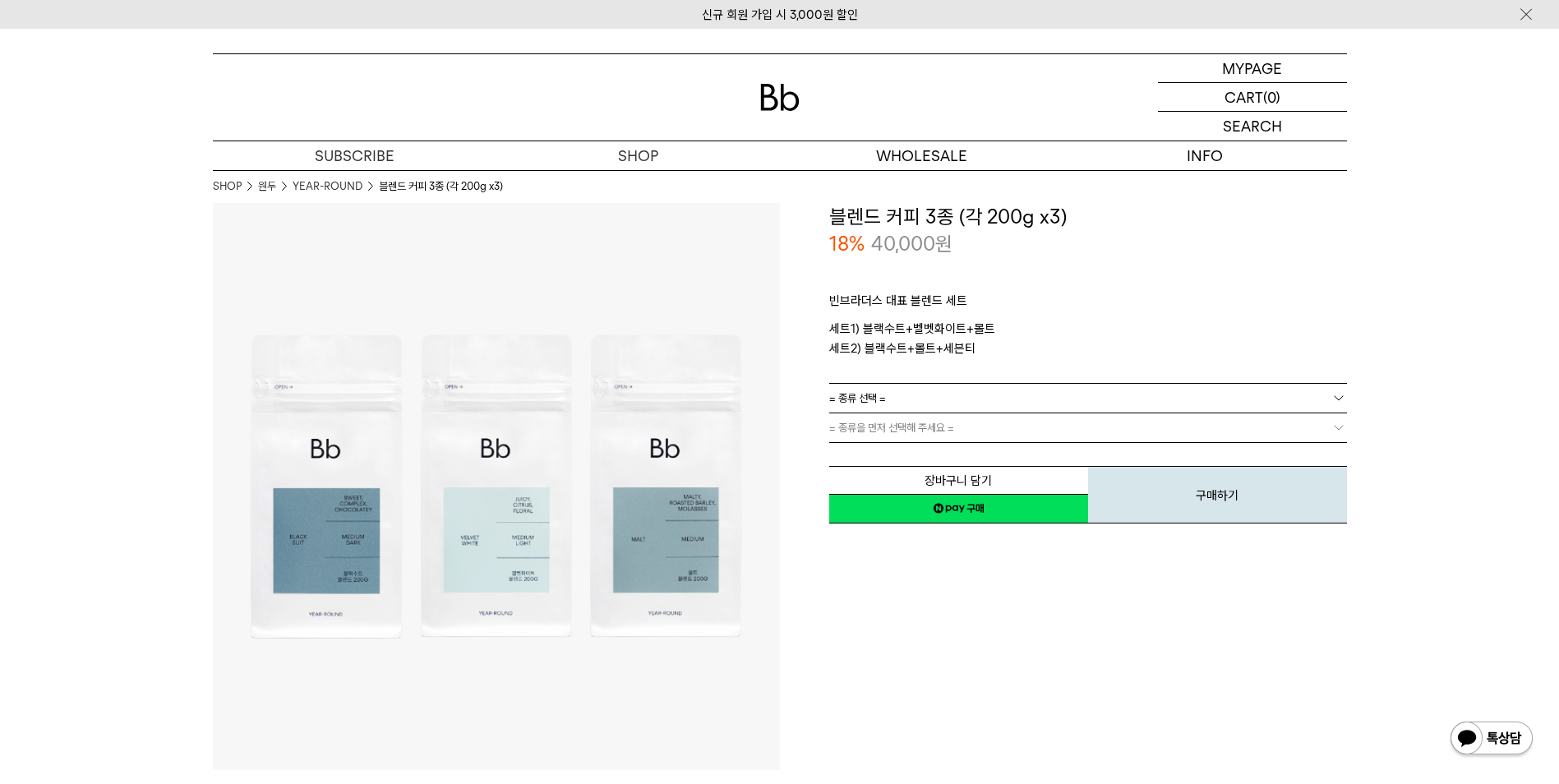 scroll, scrollTop: 0, scrollLeft: 0, axis: both 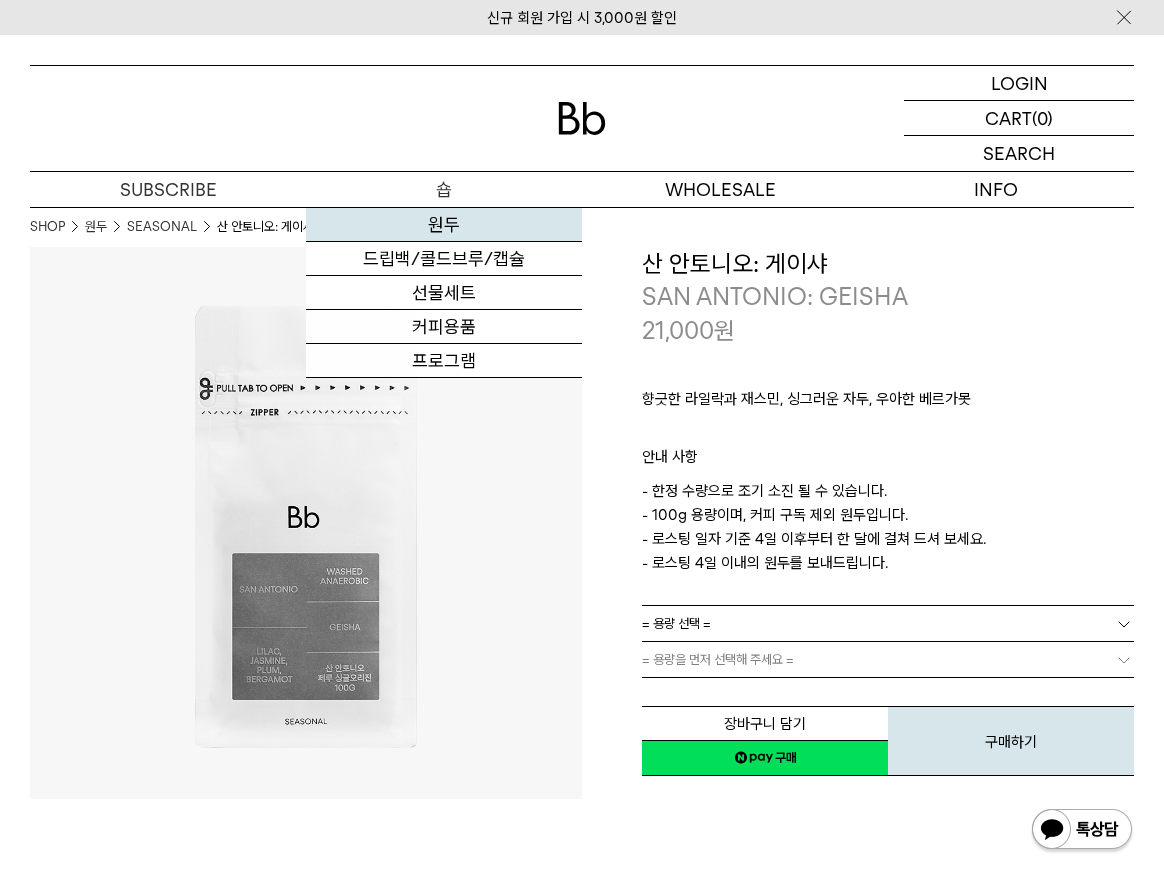 click on "원두" at bounding box center [444, 225] 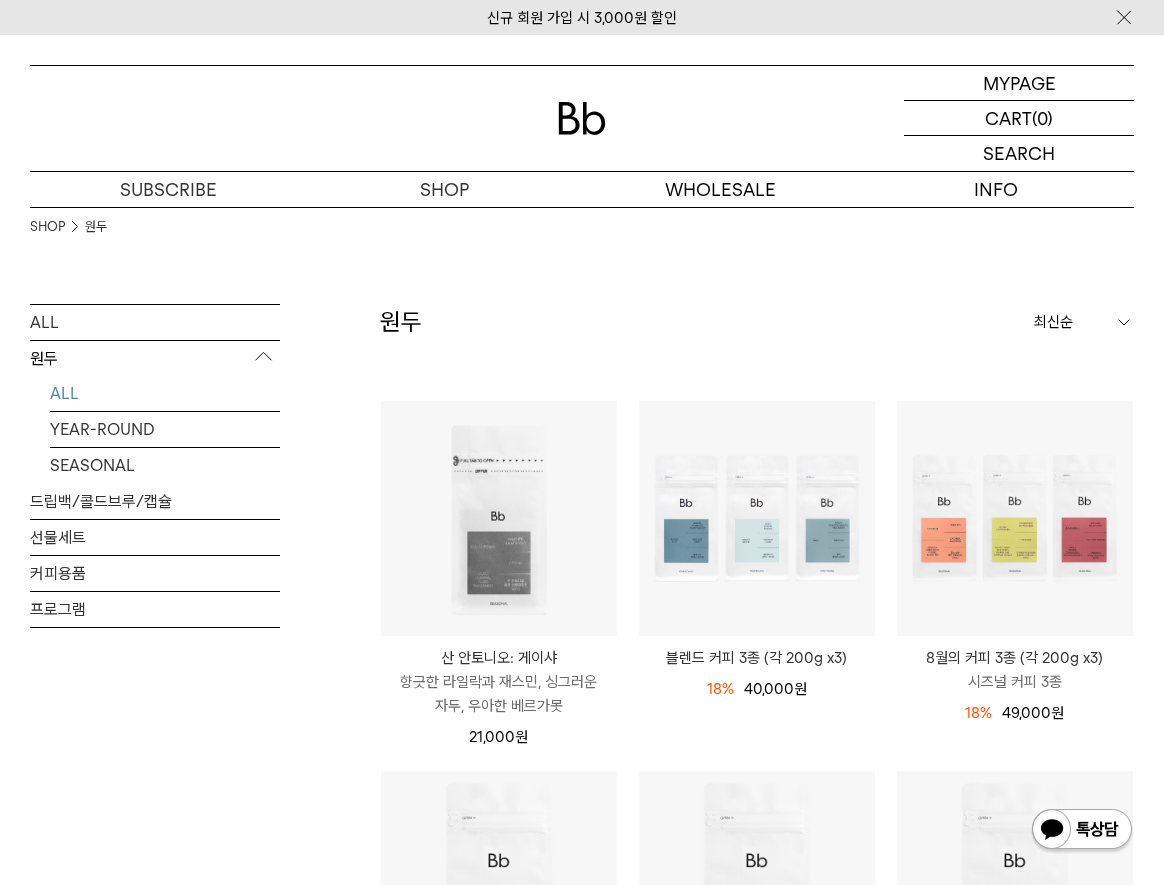 scroll, scrollTop: 0, scrollLeft: 0, axis: both 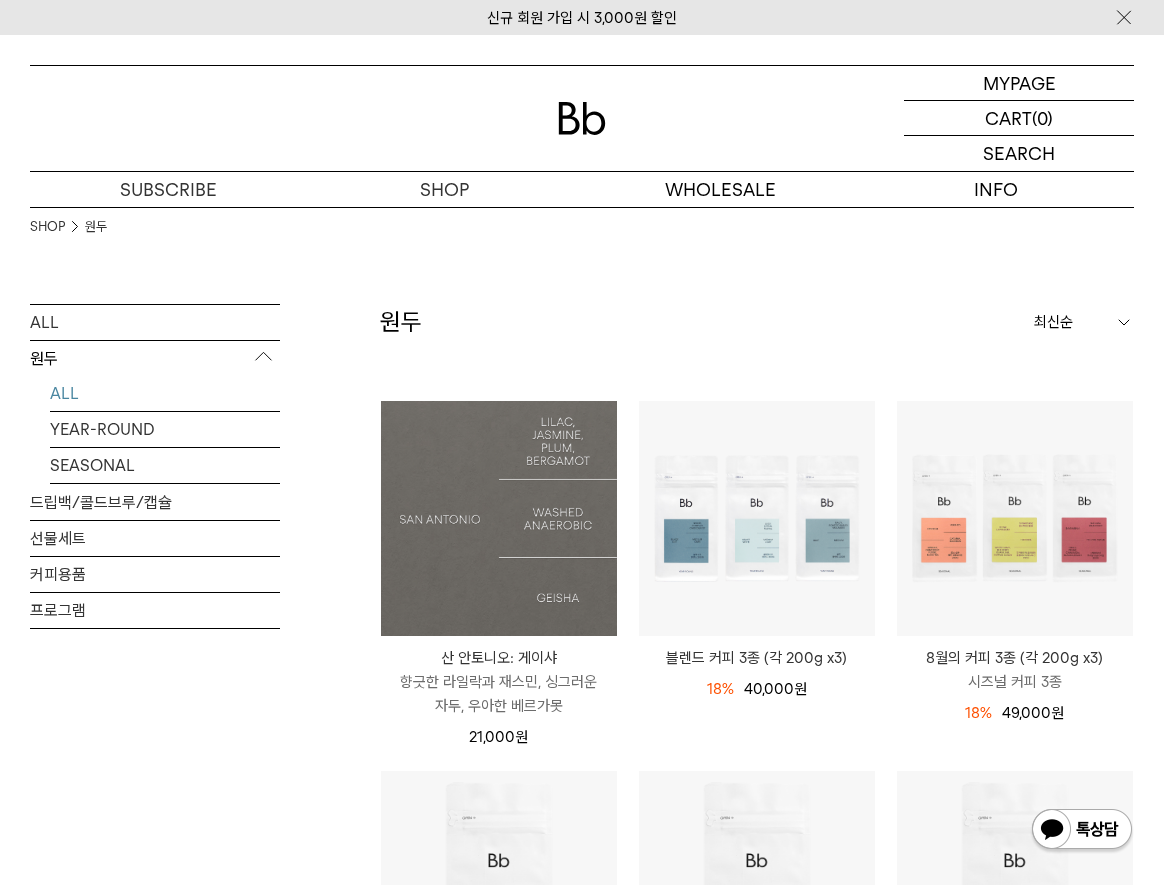 click at bounding box center (499, 519) 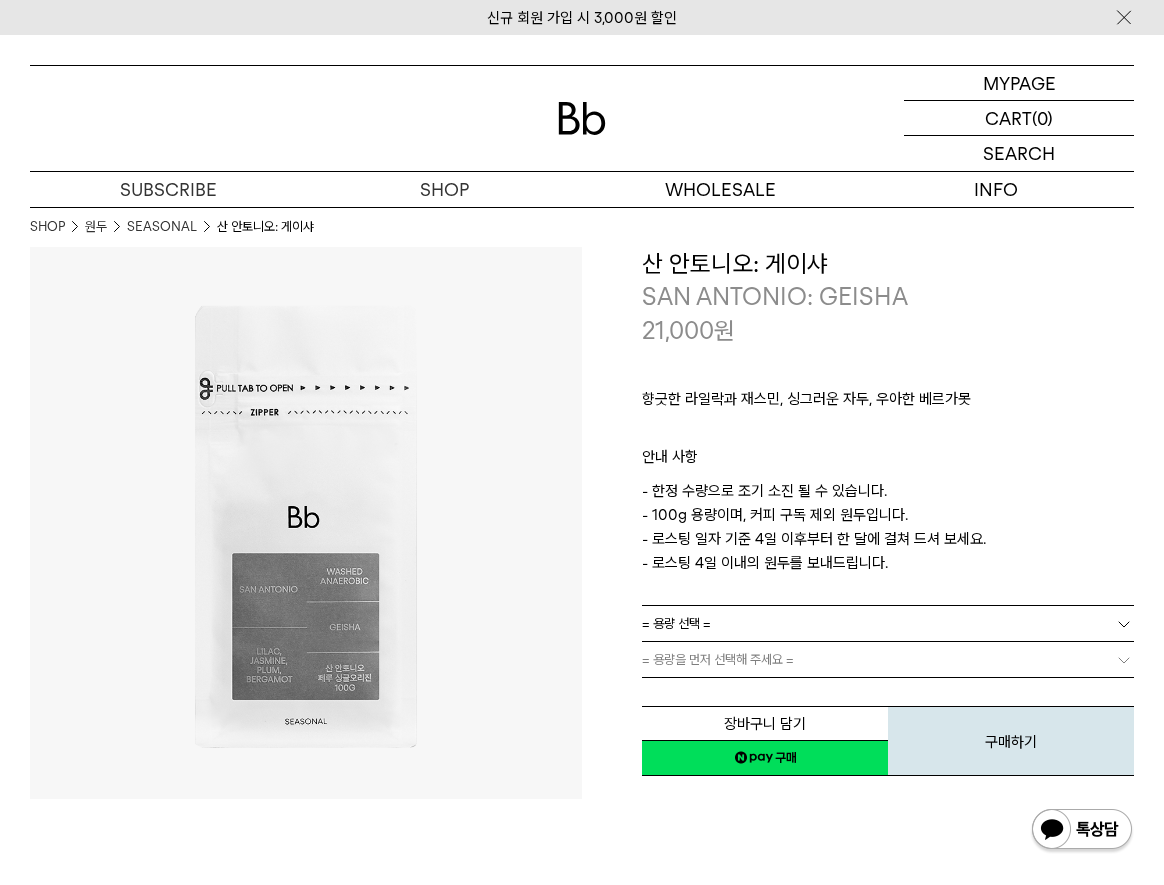 scroll, scrollTop: 0, scrollLeft: 0, axis: both 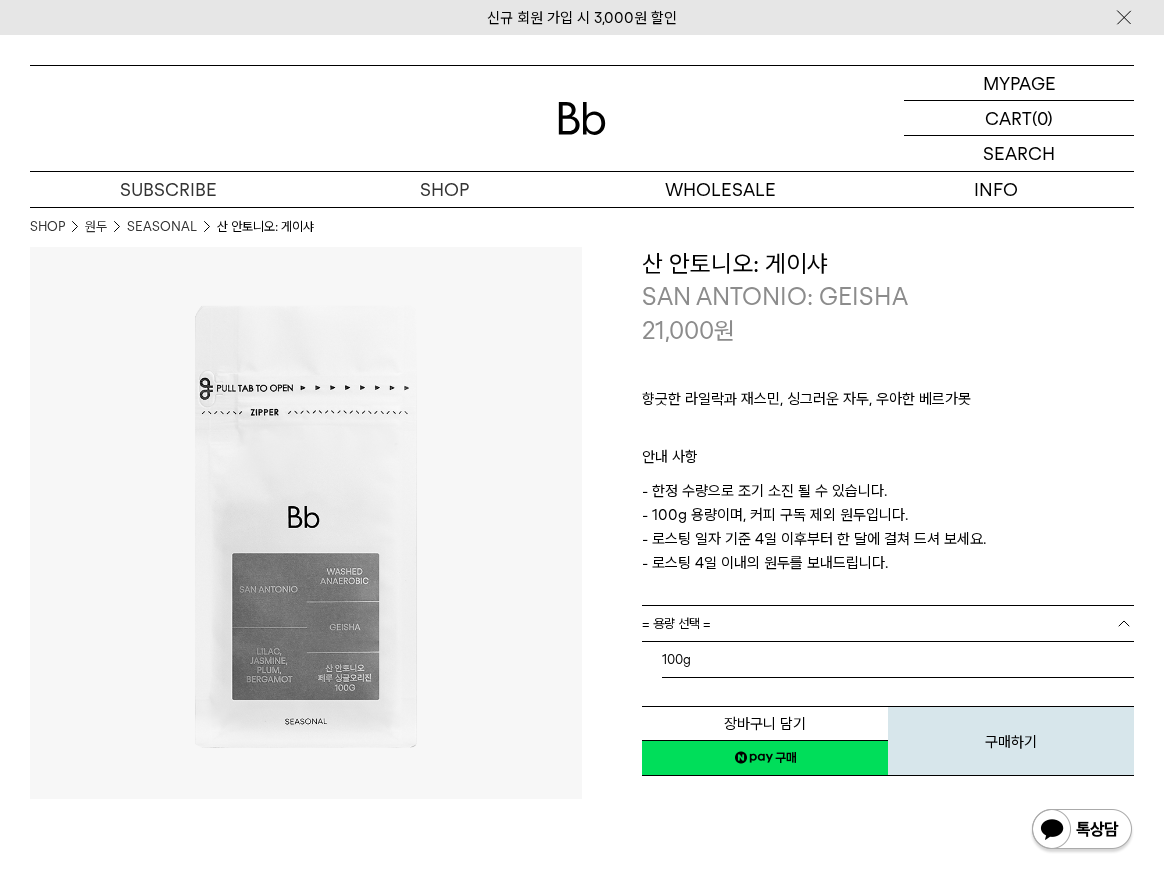 click on "=
용량 선택
=" at bounding box center (888, 623) 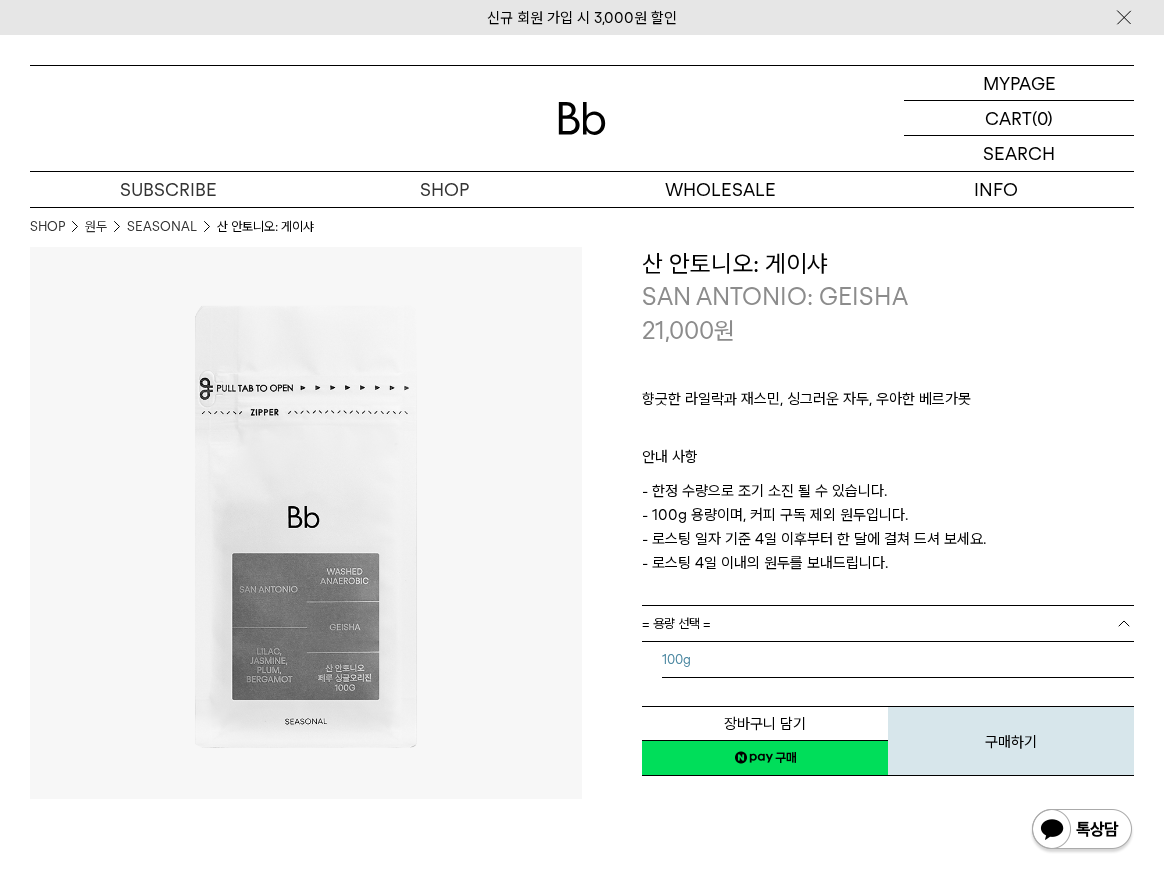 click on "100g" at bounding box center [898, 660] 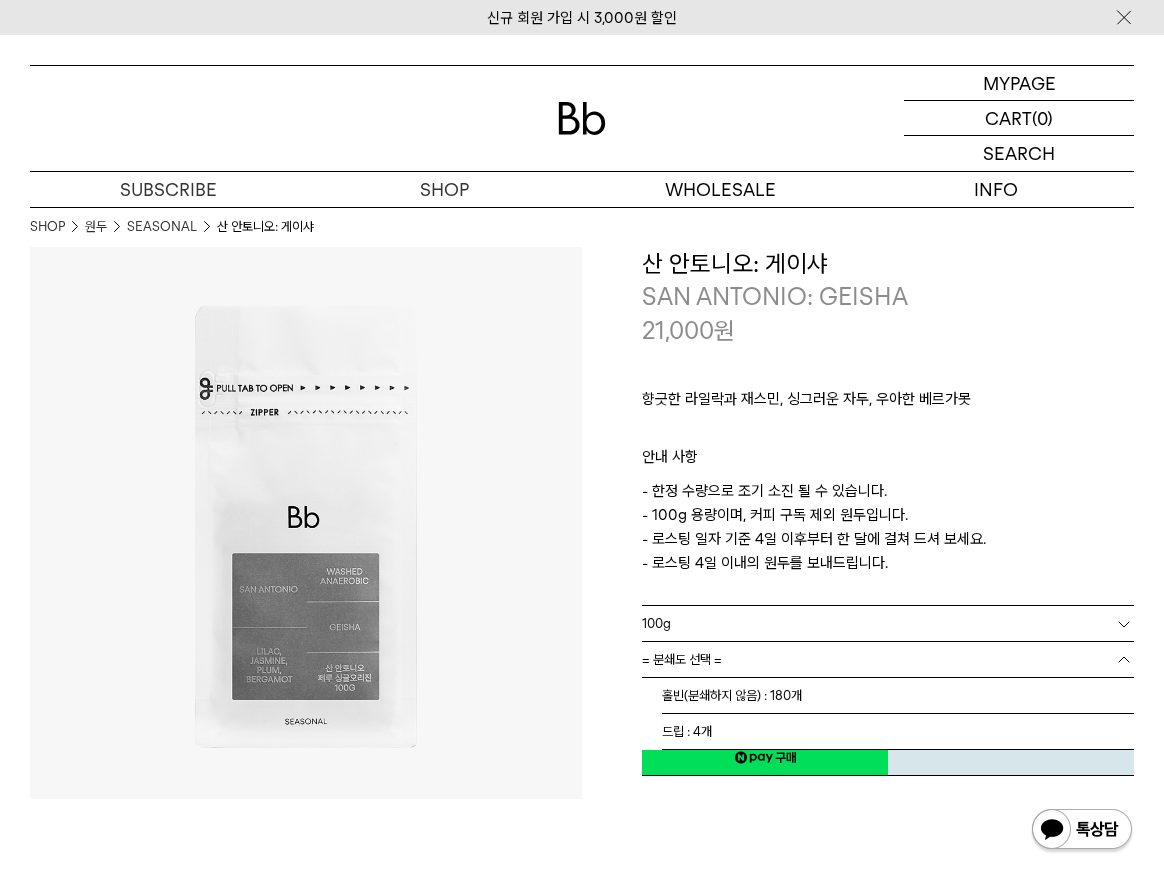 click on "= 분쇄도 선택 =" at bounding box center [888, 659] 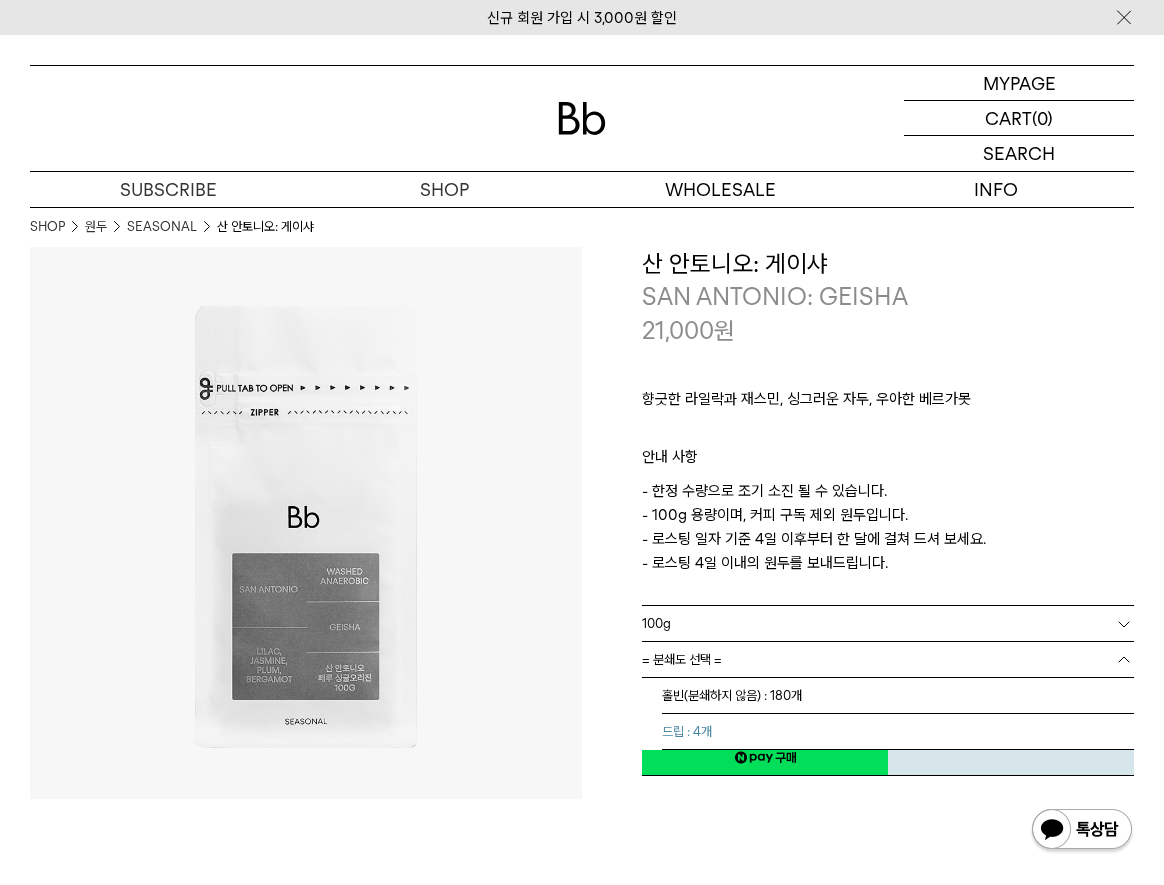 click on "드립 : 4개" at bounding box center [898, 732] 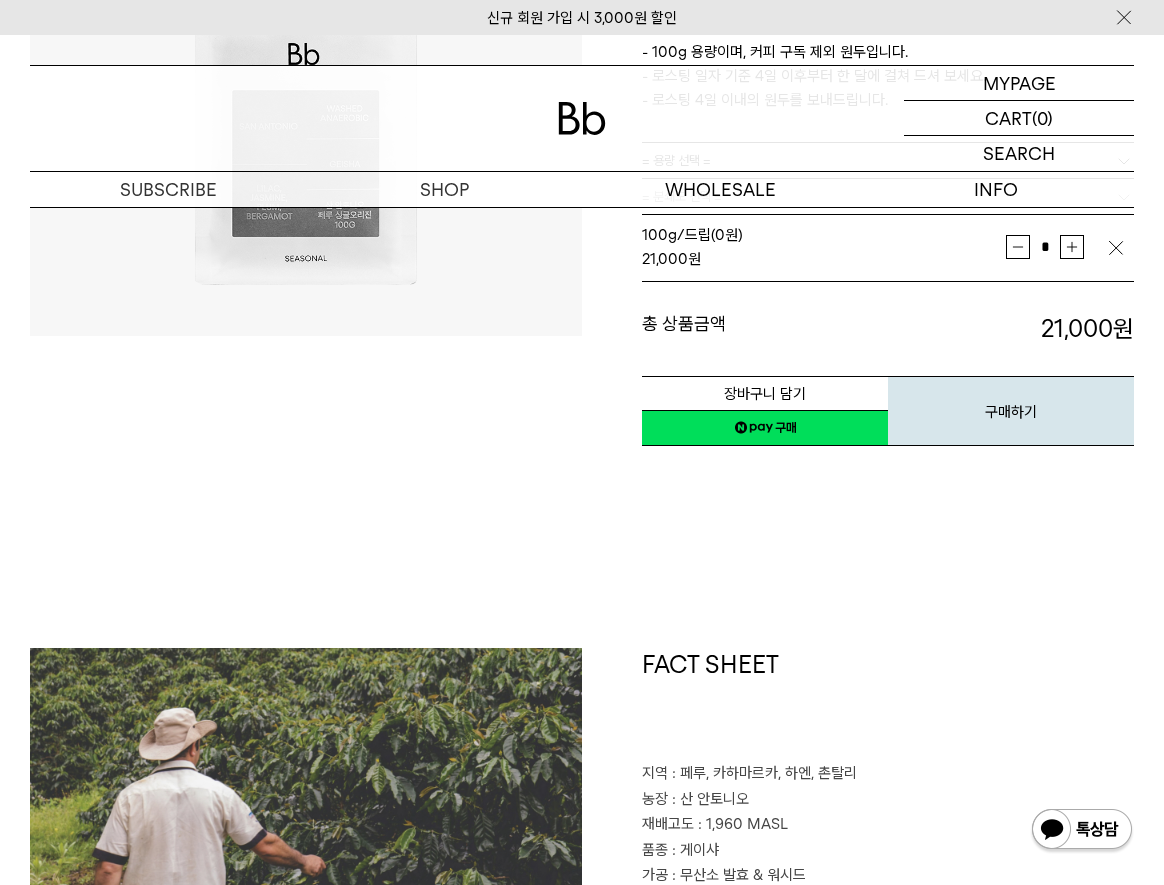 scroll, scrollTop: 500, scrollLeft: 0, axis: vertical 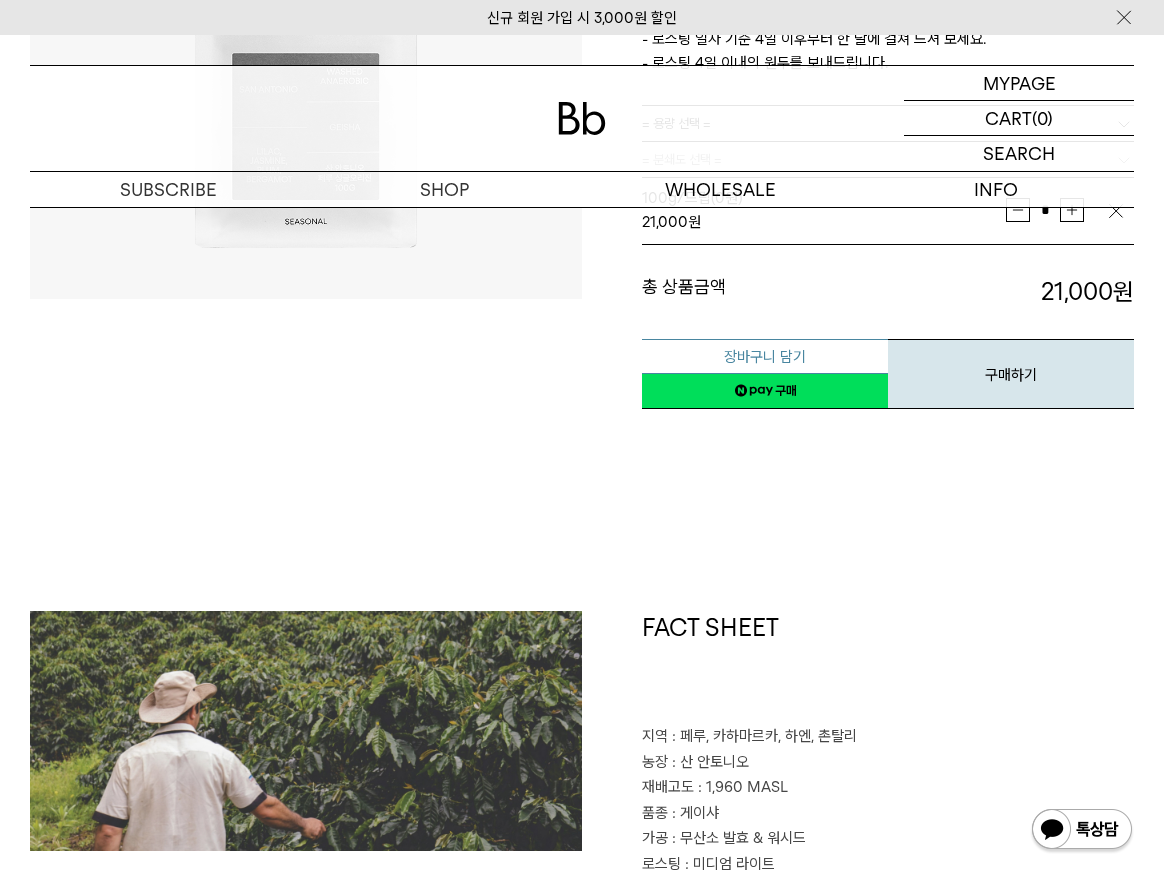 click on "장바구니 담기" at bounding box center [765, 356] 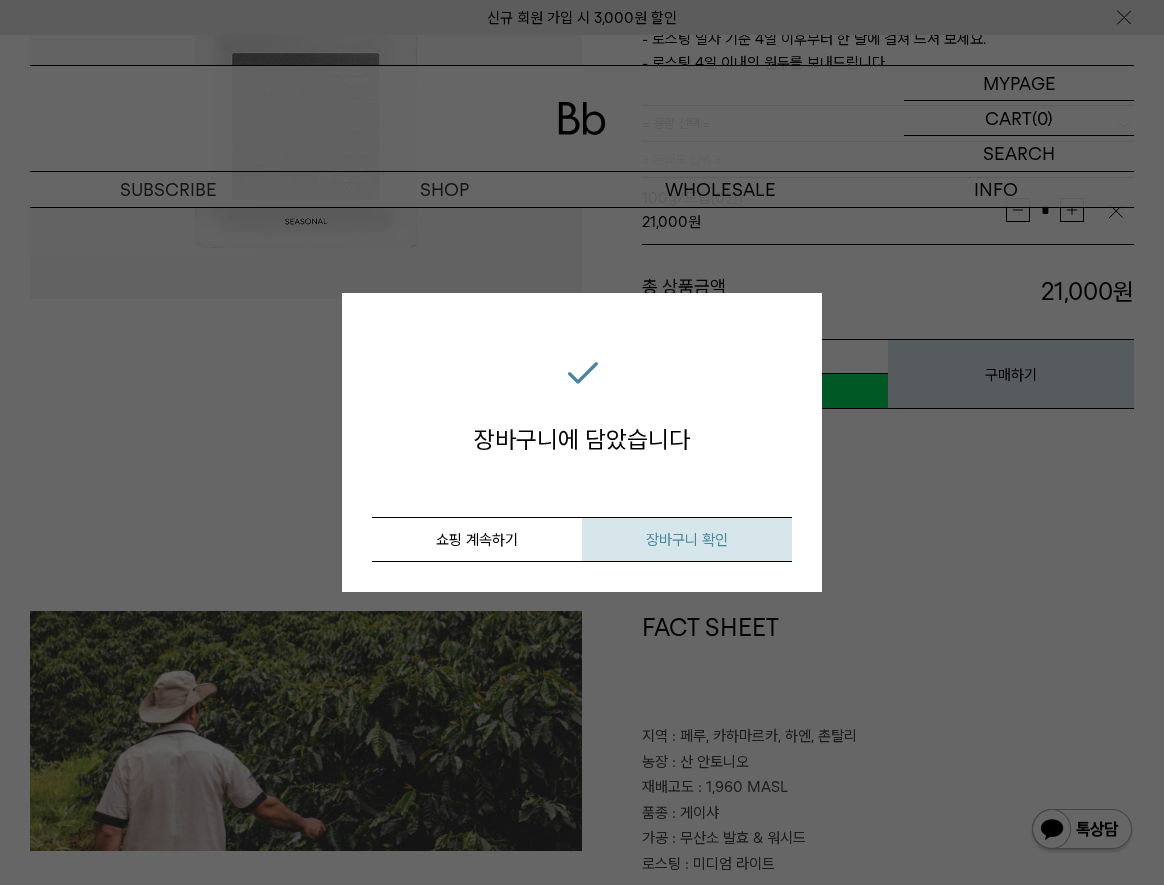 click on "장바구니 확인" at bounding box center [687, 540] 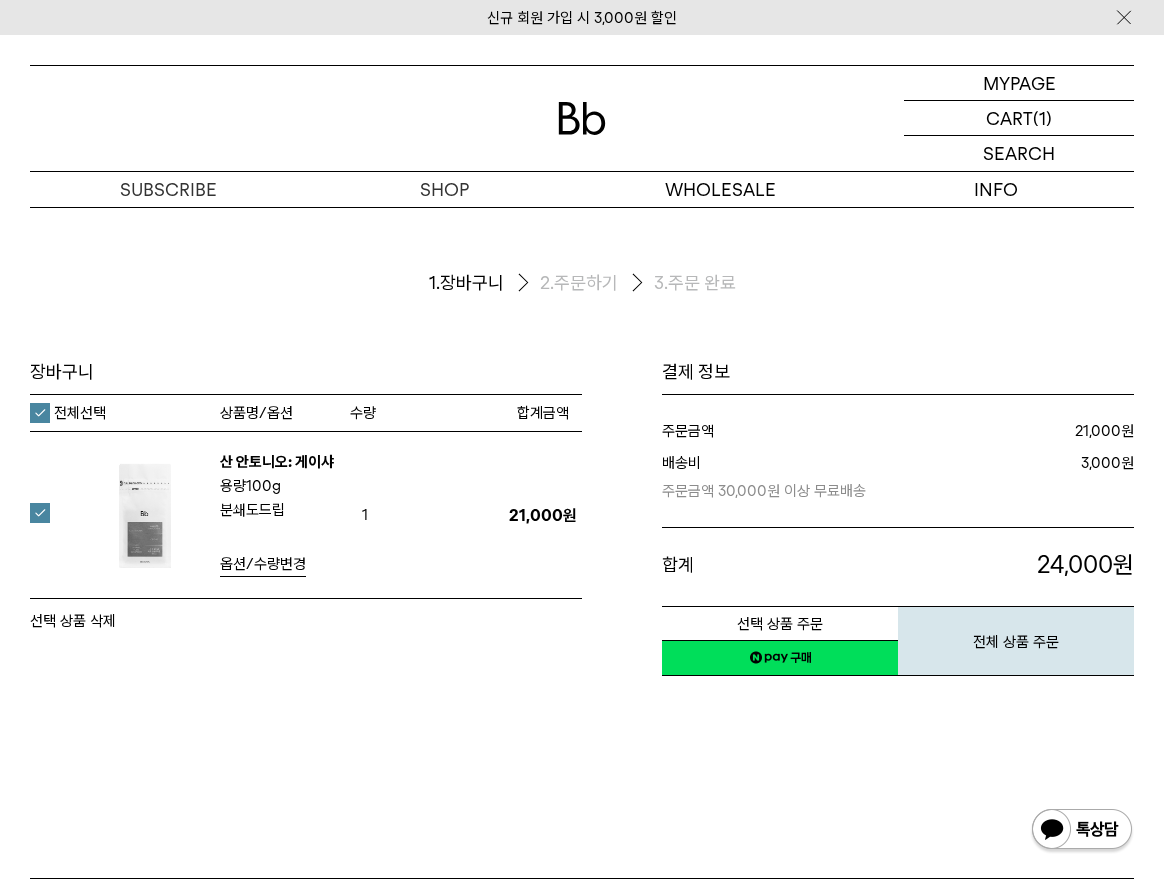 scroll, scrollTop: 0, scrollLeft: 0, axis: both 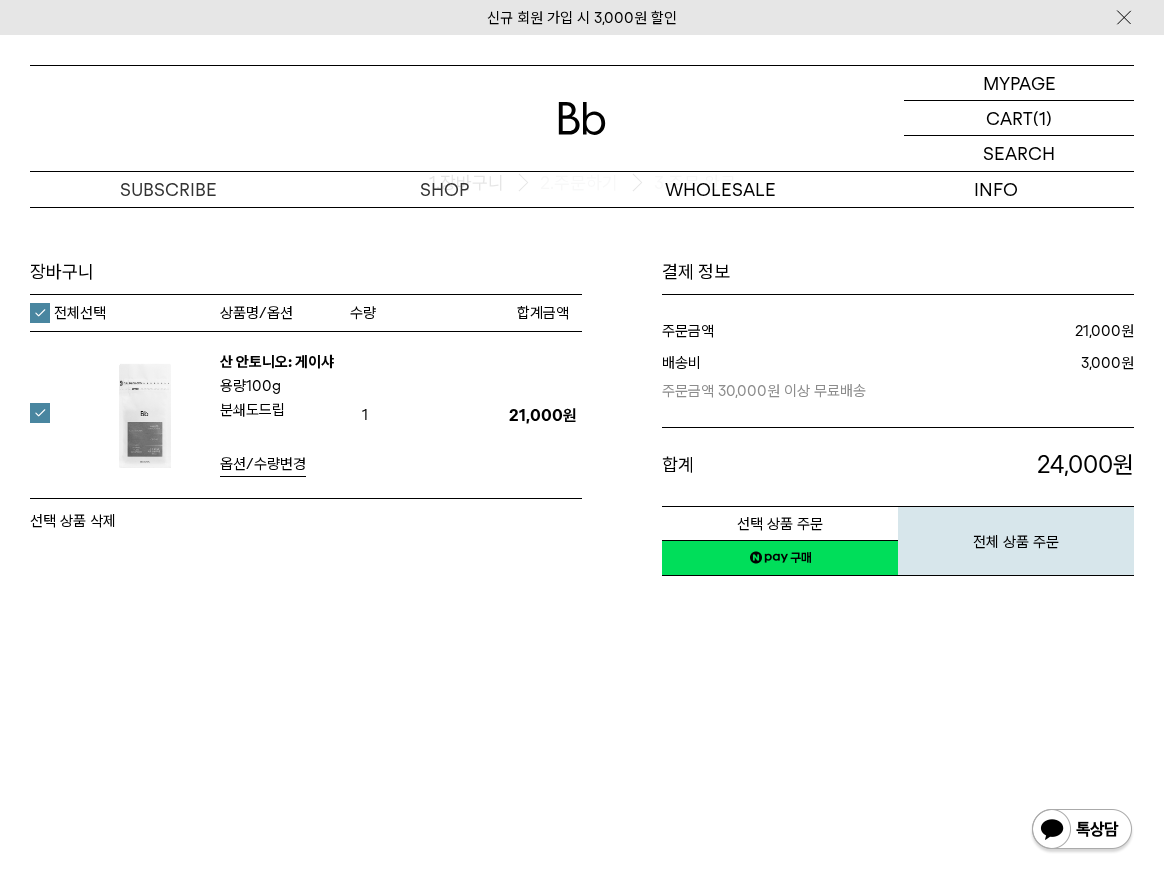 click on "산 안토니오: 게이샤" at bounding box center (277, 362) 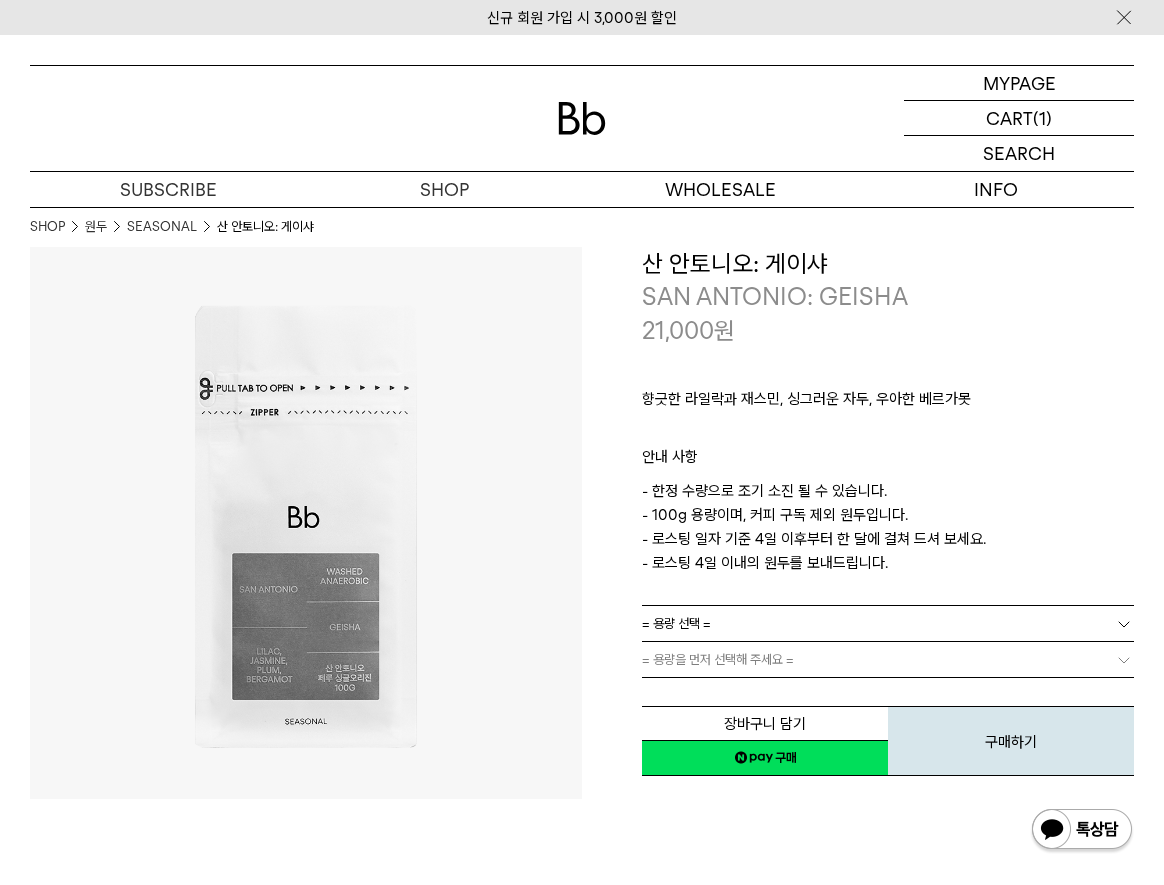 scroll, scrollTop: 0, scrollLeft: 0, axis: both 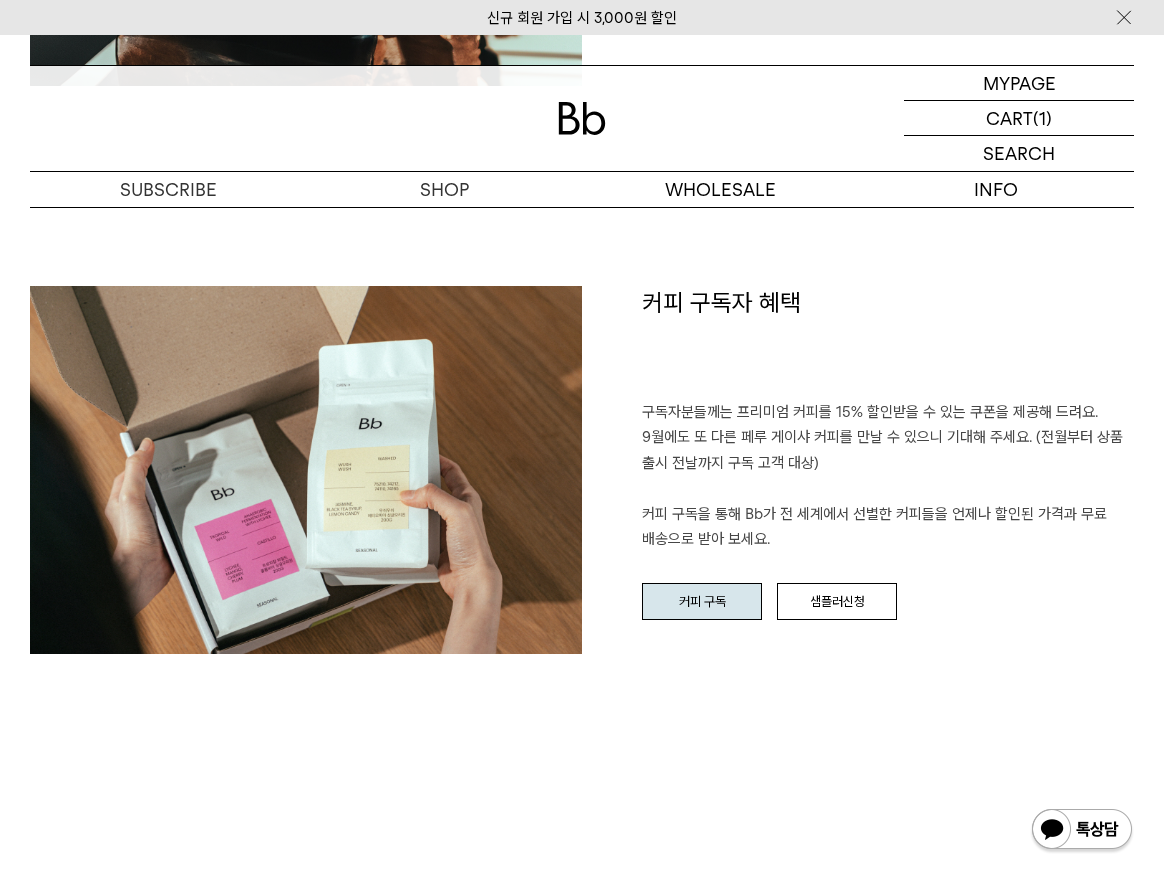 click on "커피 구독" at bounding box center (702, 602) 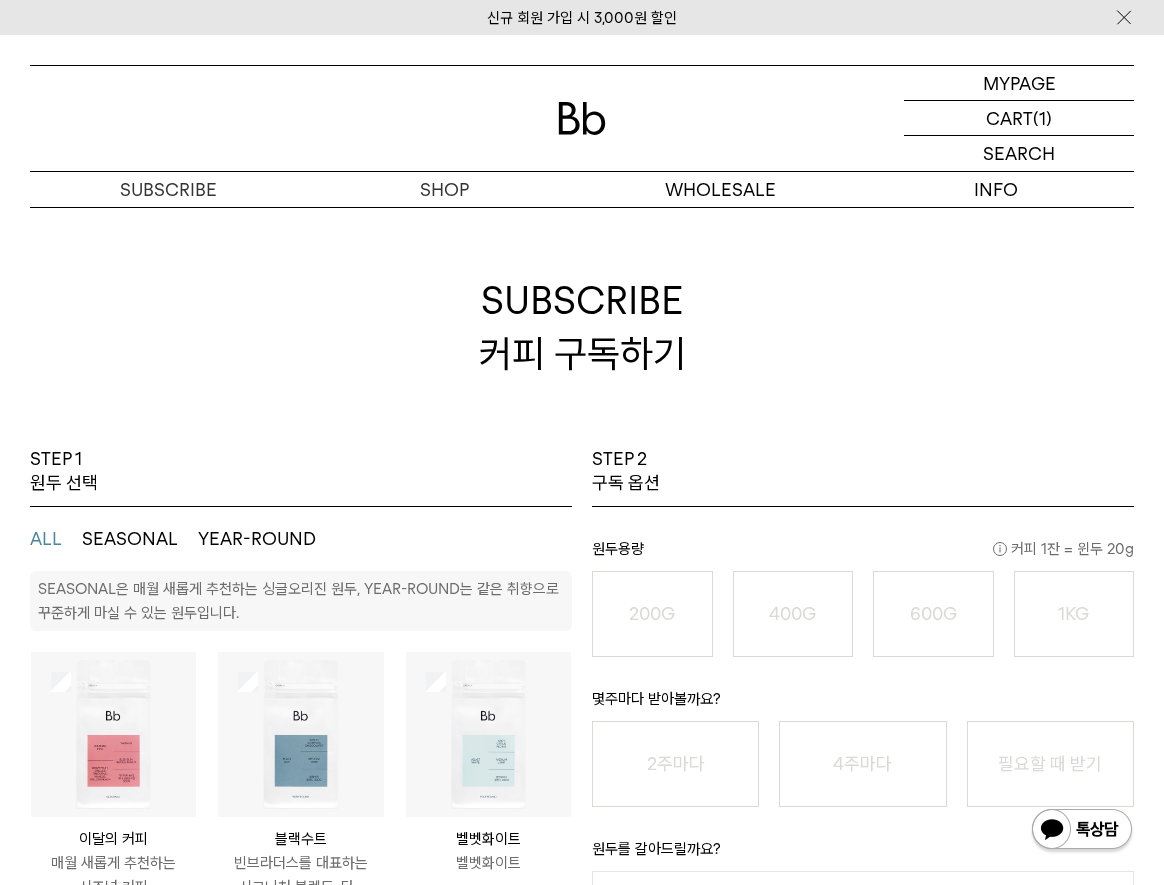scroll, scrollTop: 0, scrollLeft: 0, axis: both 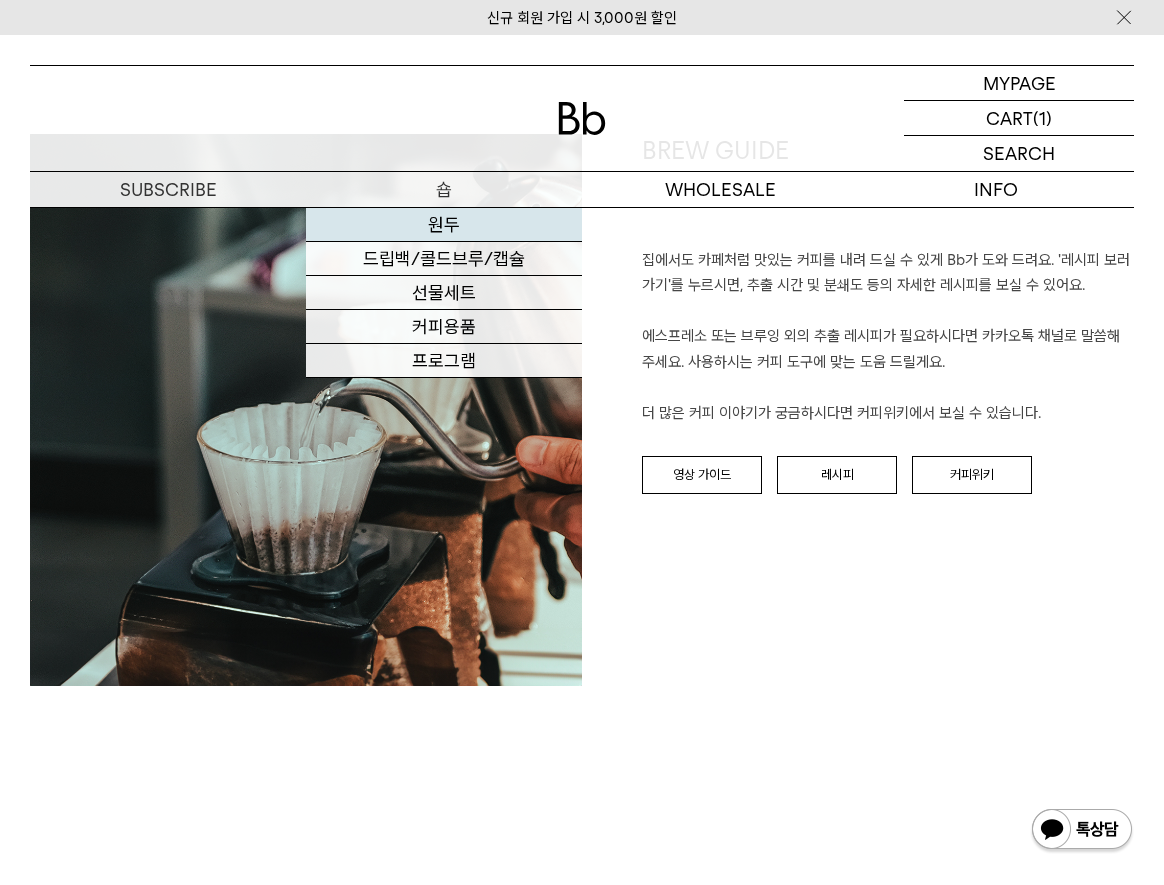 click on "원두" at bounding box center (444, 225) 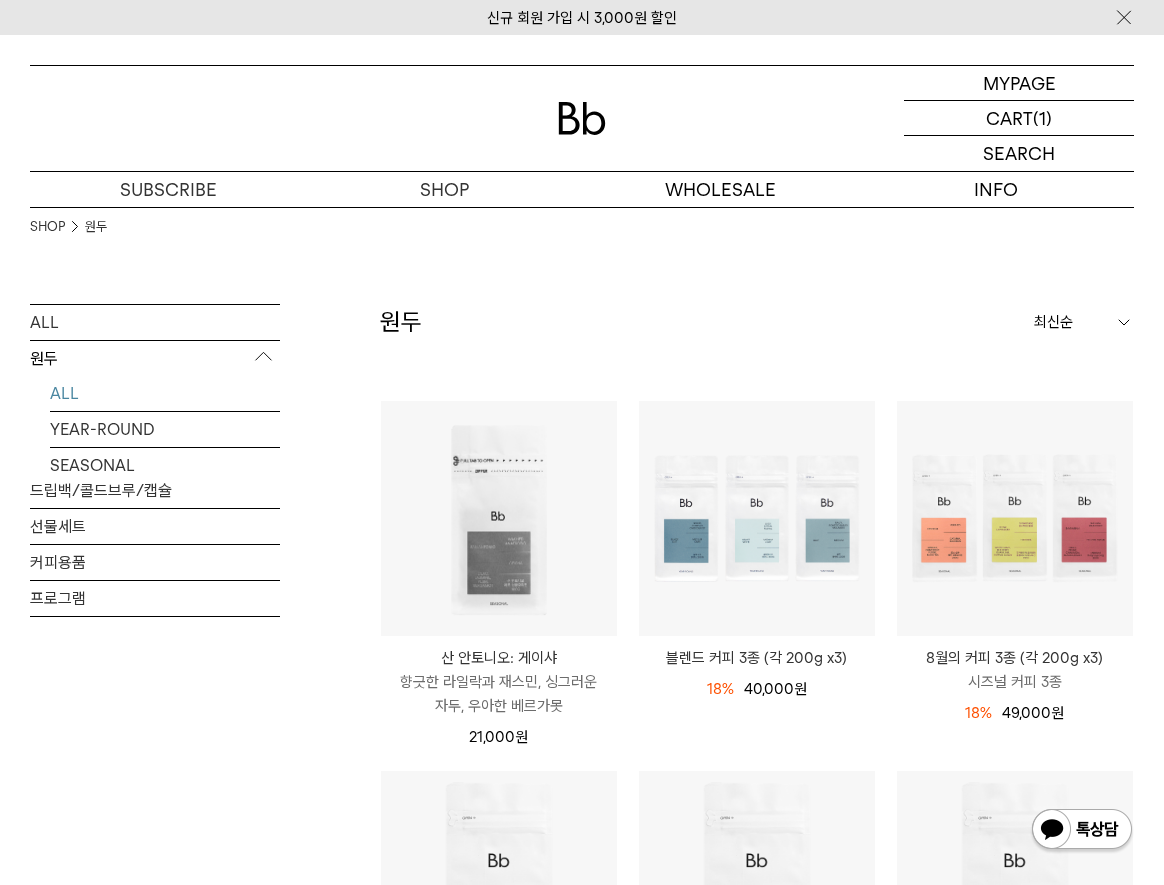 scroll, scrollTop: 0, scrollLeft: 0, axis: both 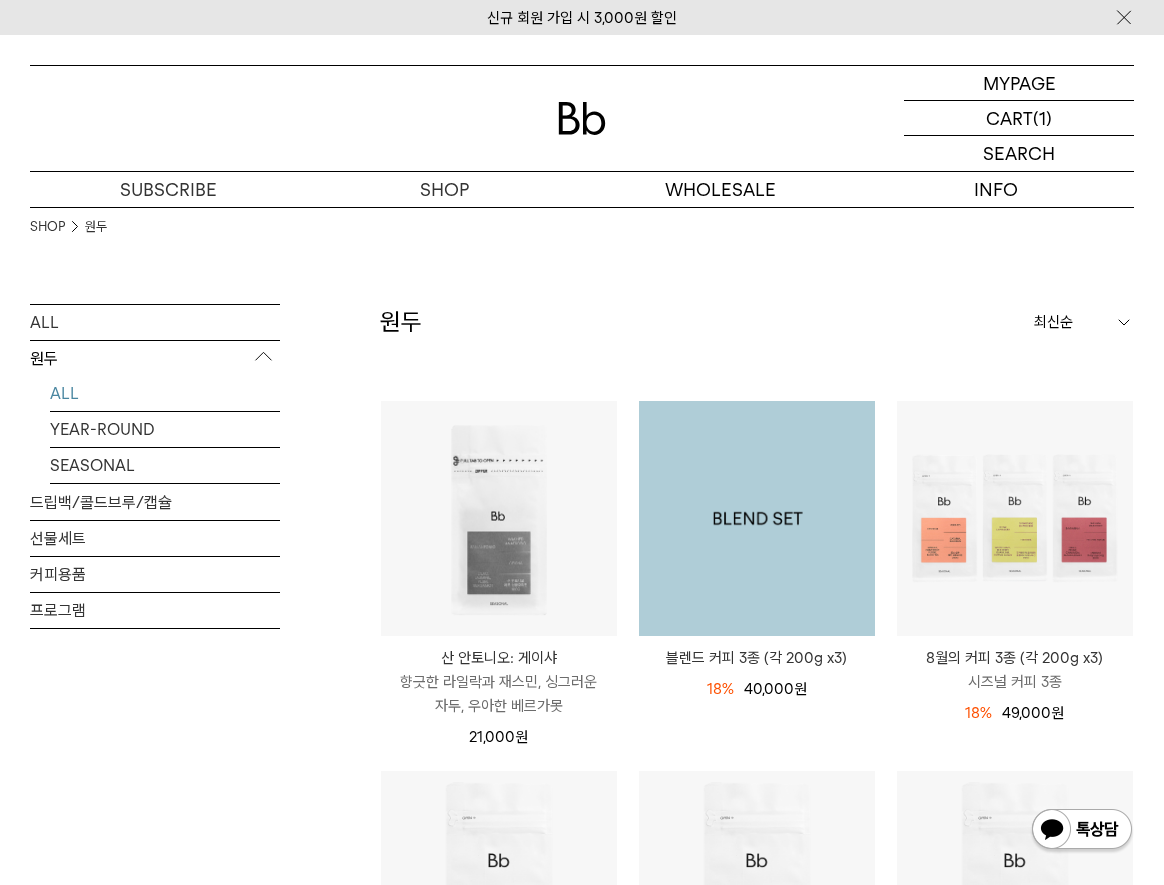 click at bounding box center (757, 519) 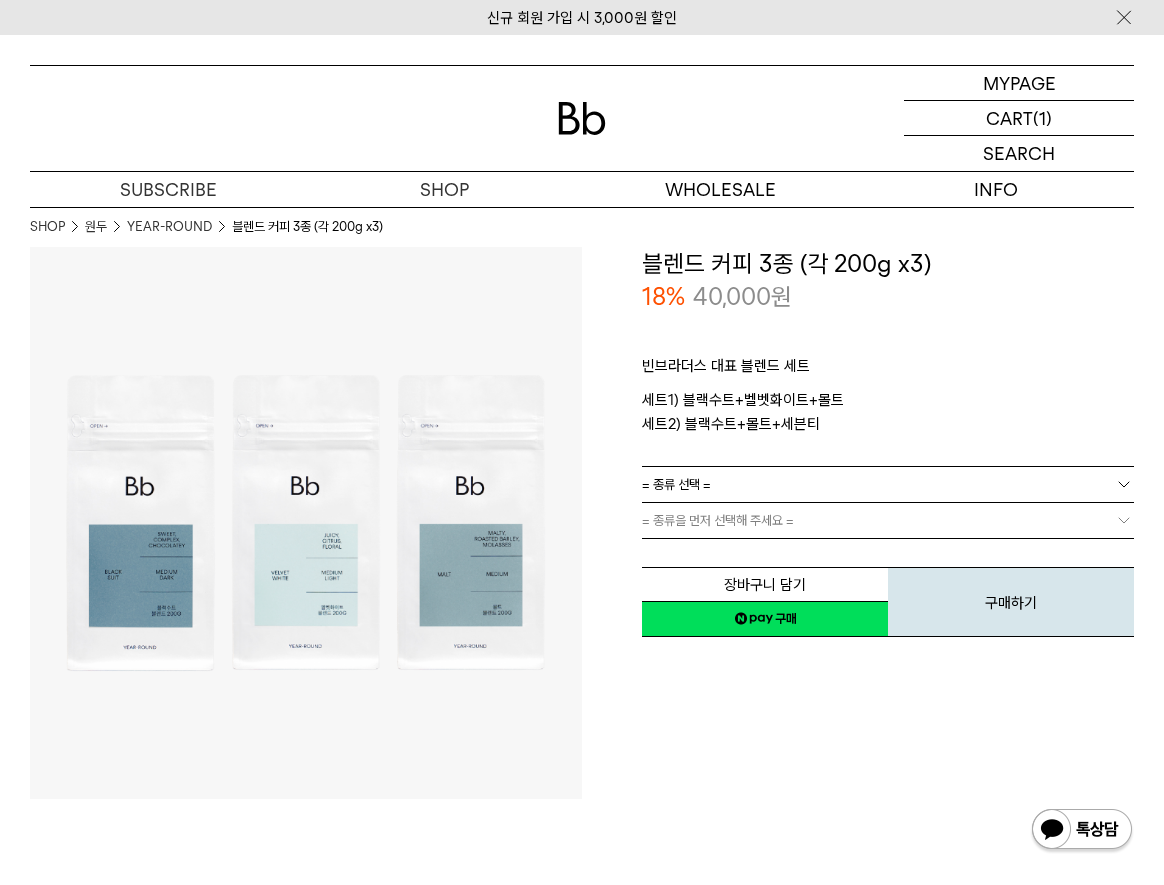 scroll, scrollTop: 134, scrollLeft: 0, axis: vertical 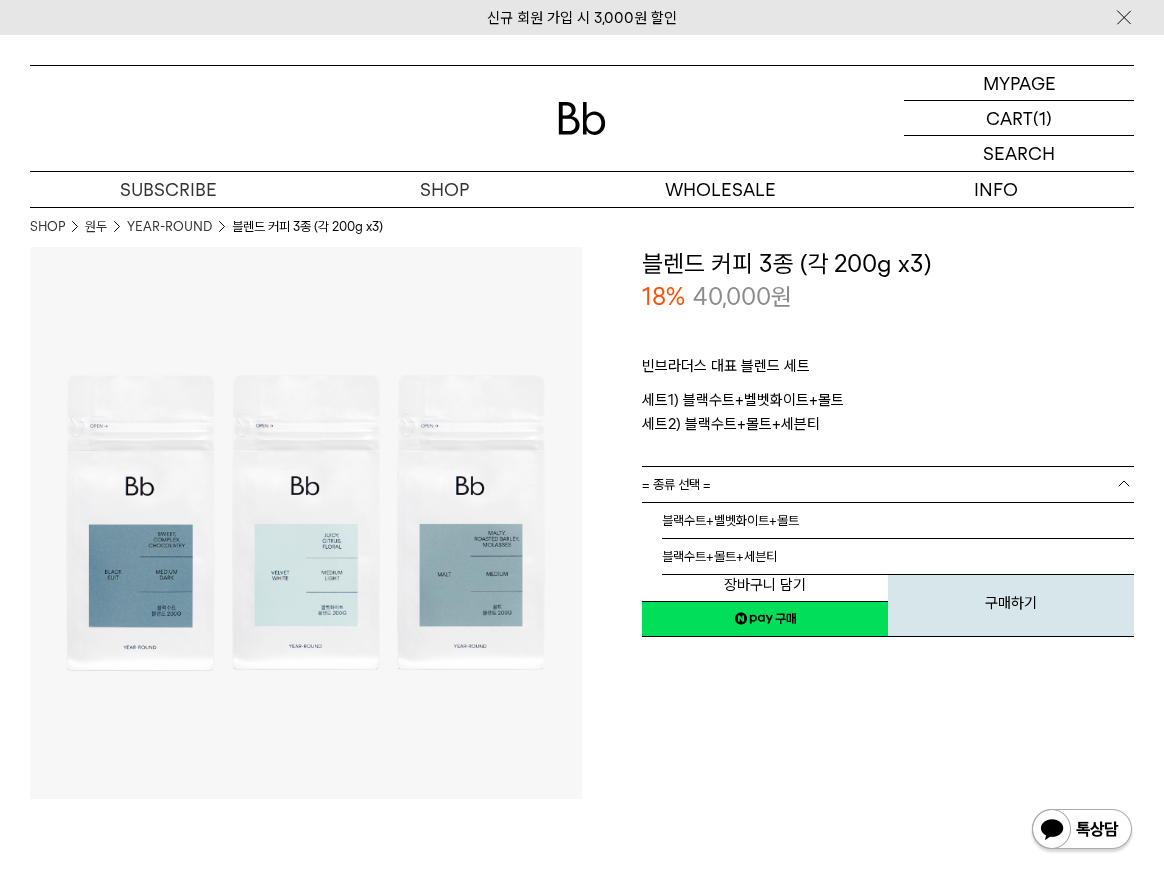 click on "=
종류 선택
=" at bounding box center (888, 484) 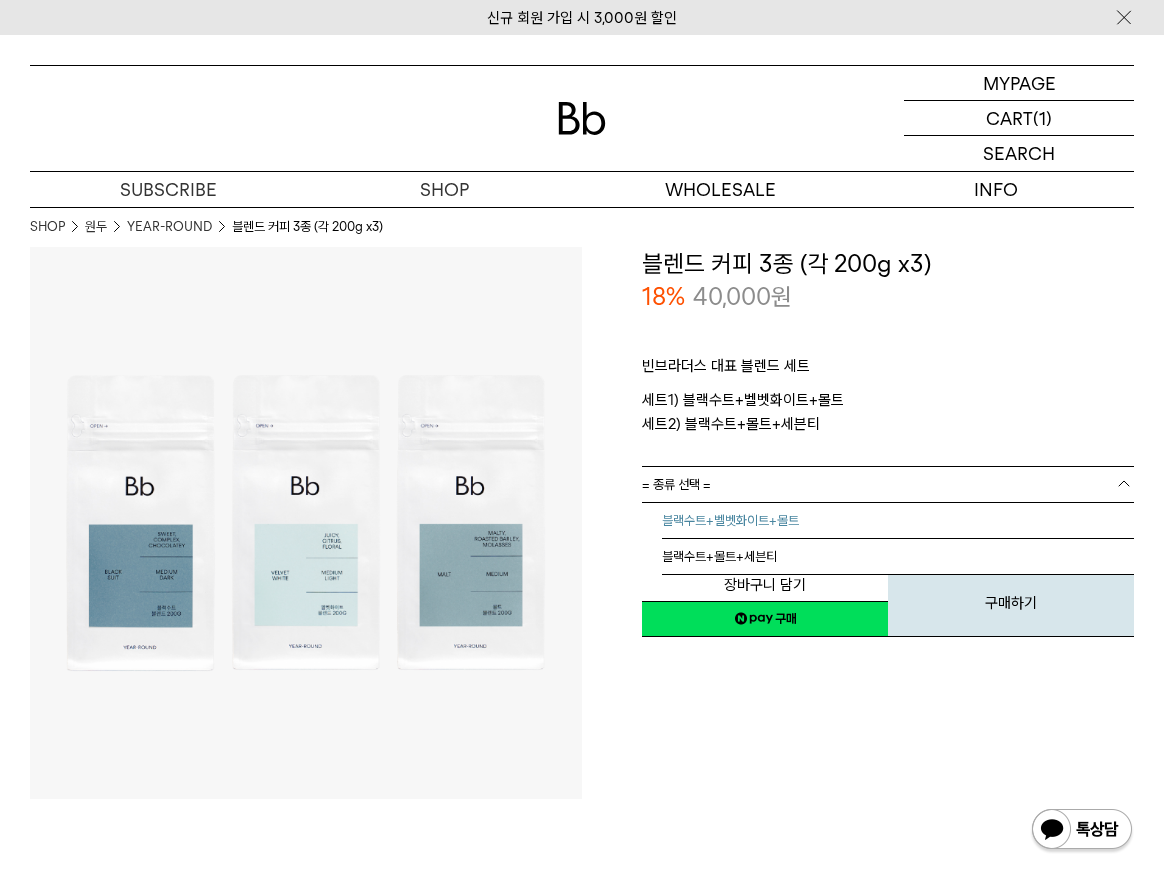click on "블랙수트+벨벳화이트+몰트" at bounding box center (898, 521) 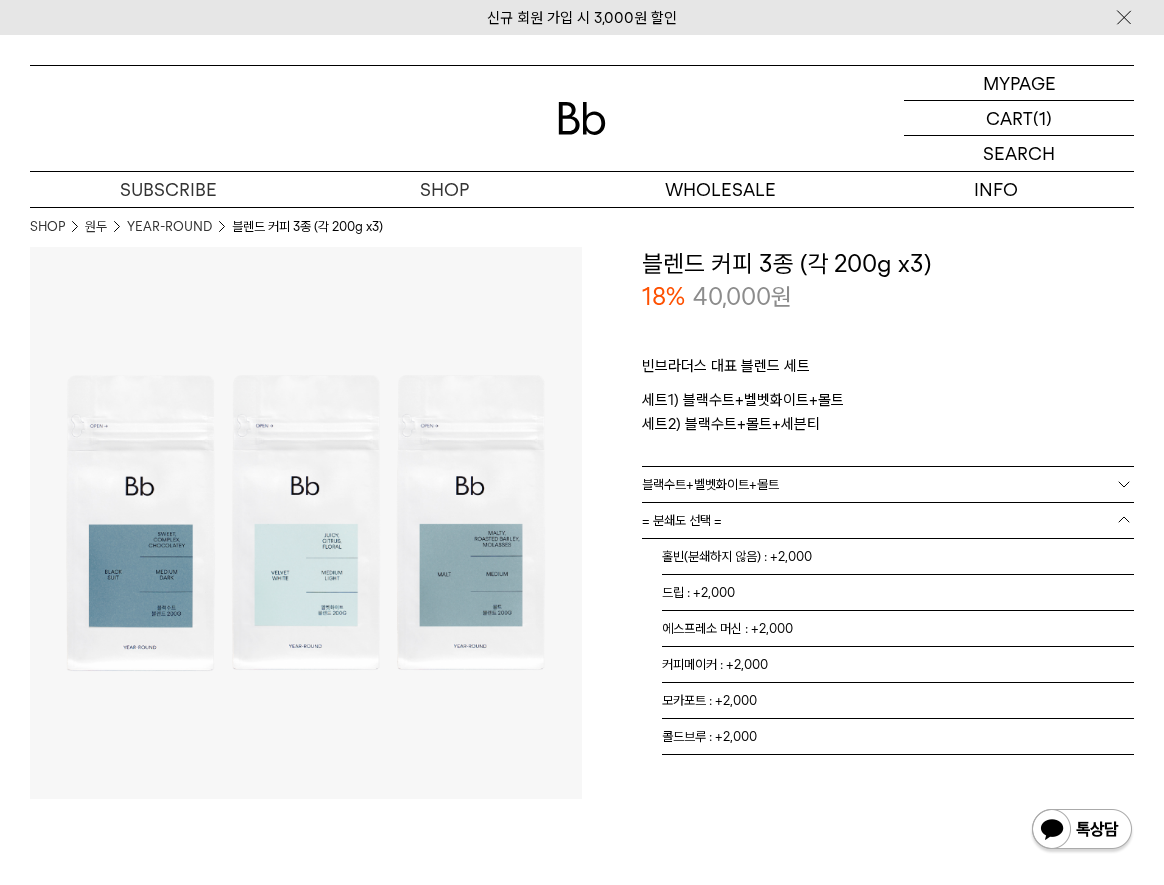 click on "= 분쇄도 선택 =" at bounding box center (888, 520) 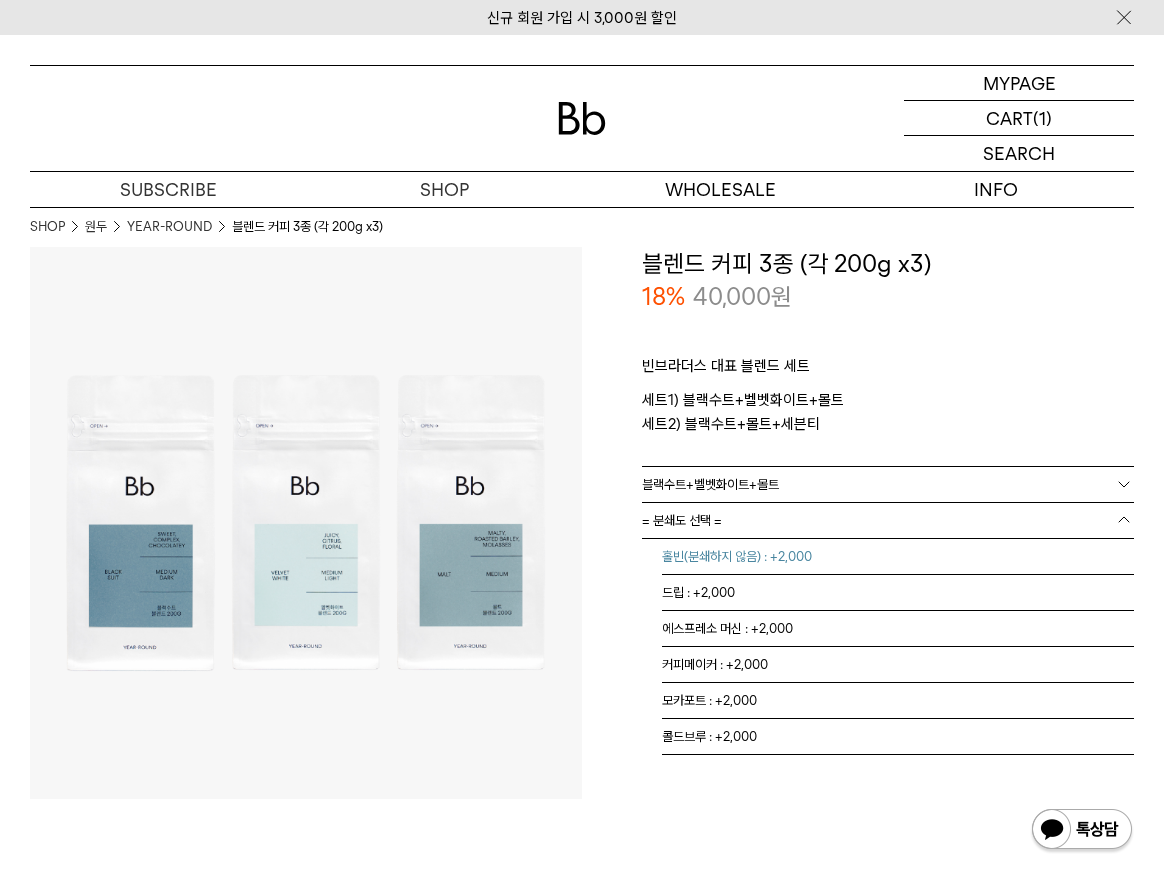click on "홀빈(분쇄하지 않음) : +2,000" at bounding box center [898, 557] 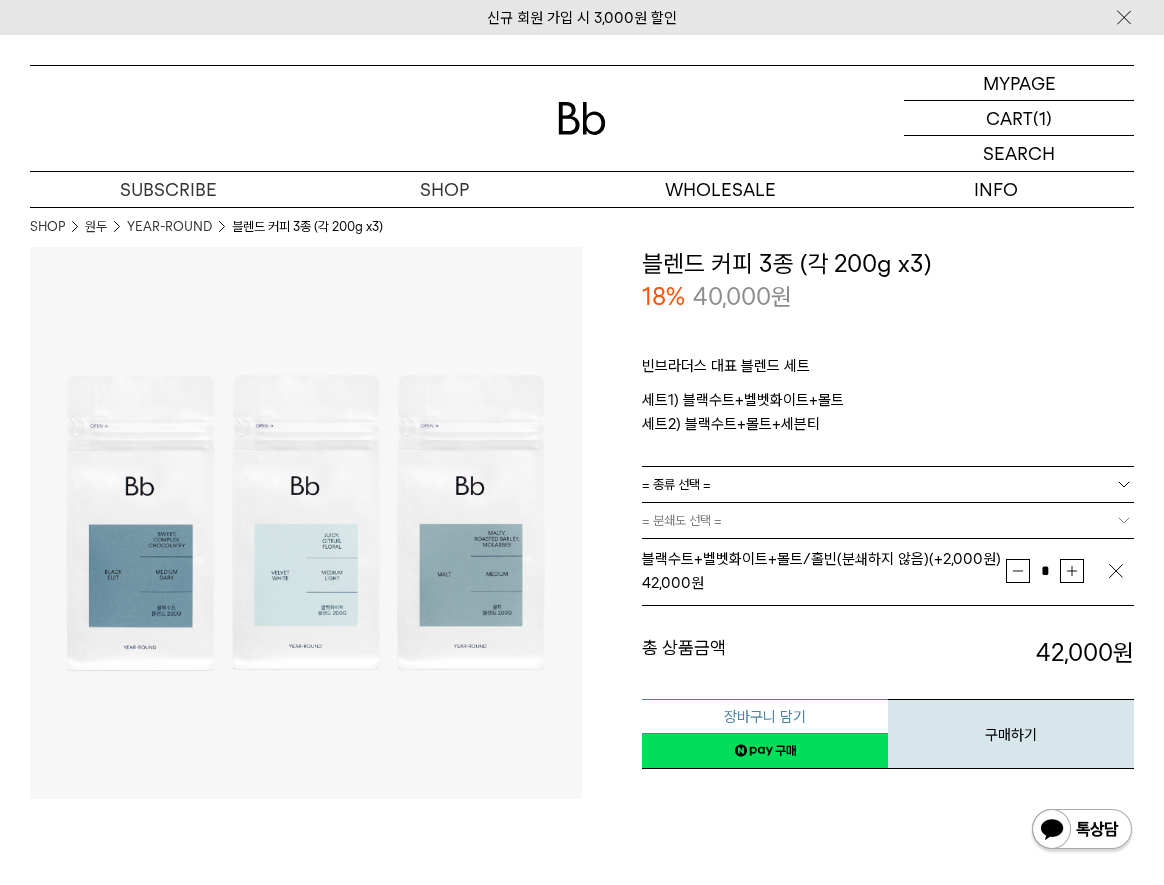click on "장바구니 담기" at bounding box center [765, 716] 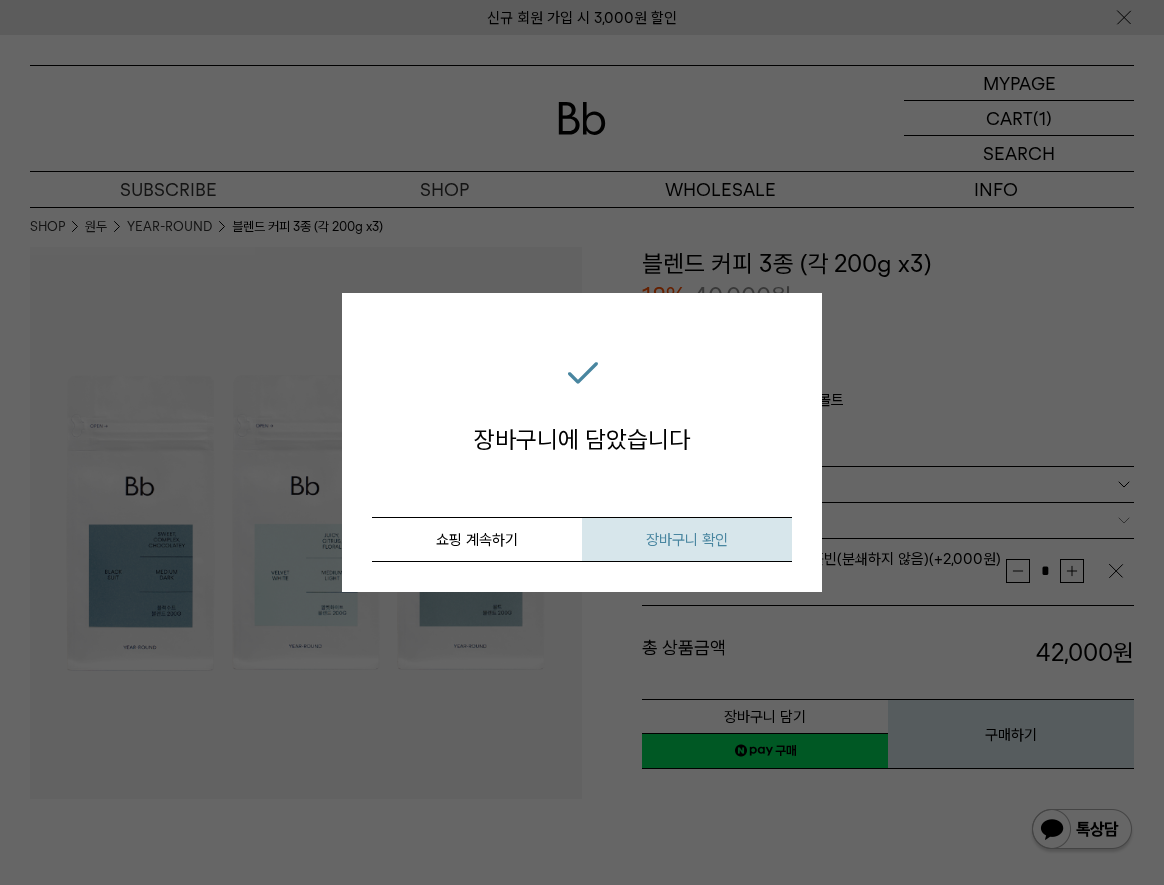 click on "장바구니 확인" at bounding box center [687, 540] 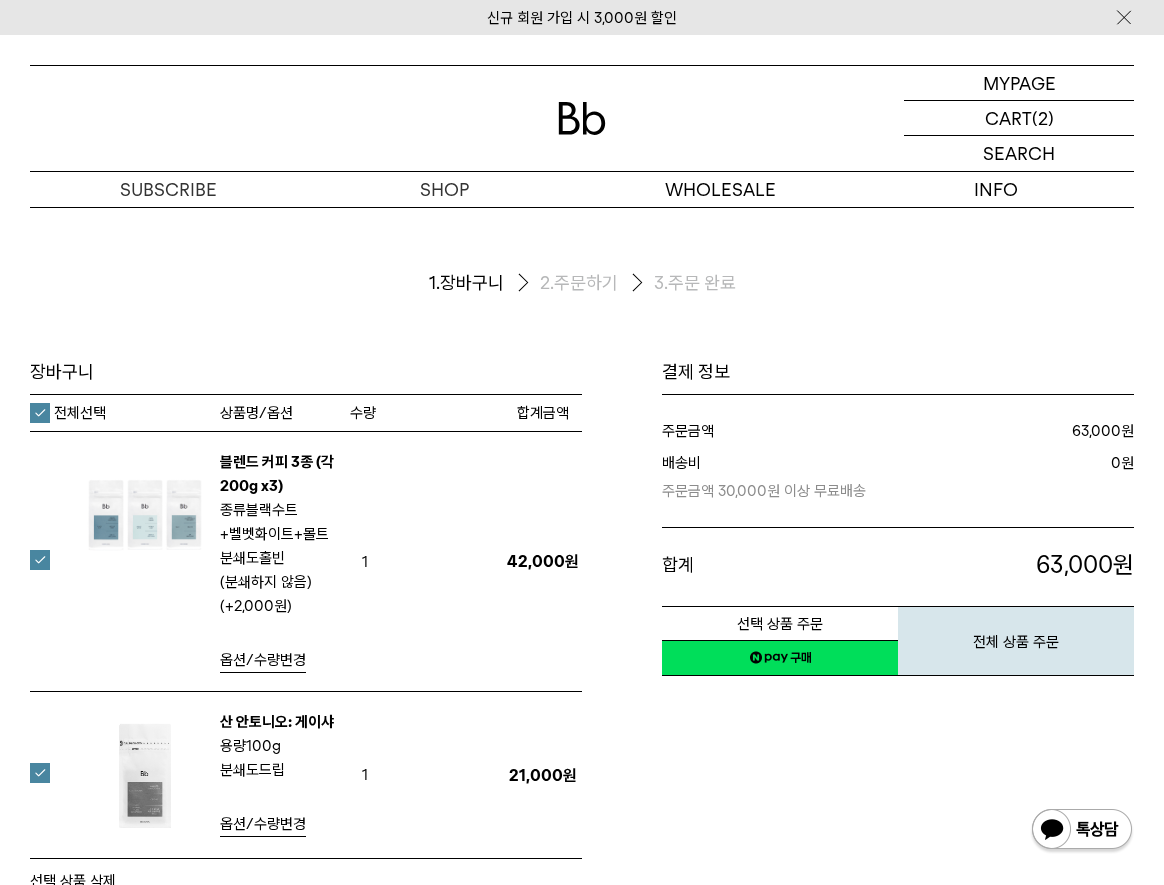 scroll, scrollTop: 0, scrollLeft: 0, axis: both 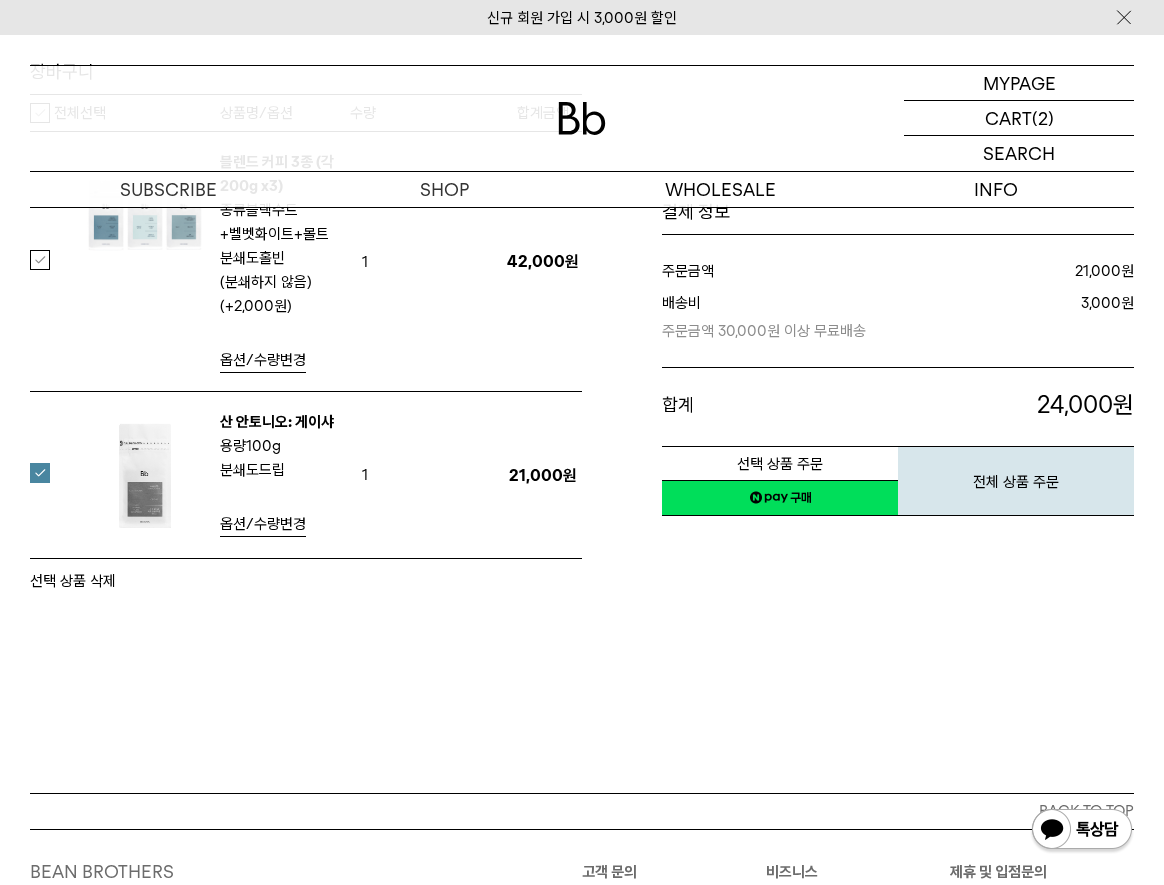 click on "옵션/수량변경" at bounding box center (263, 524) 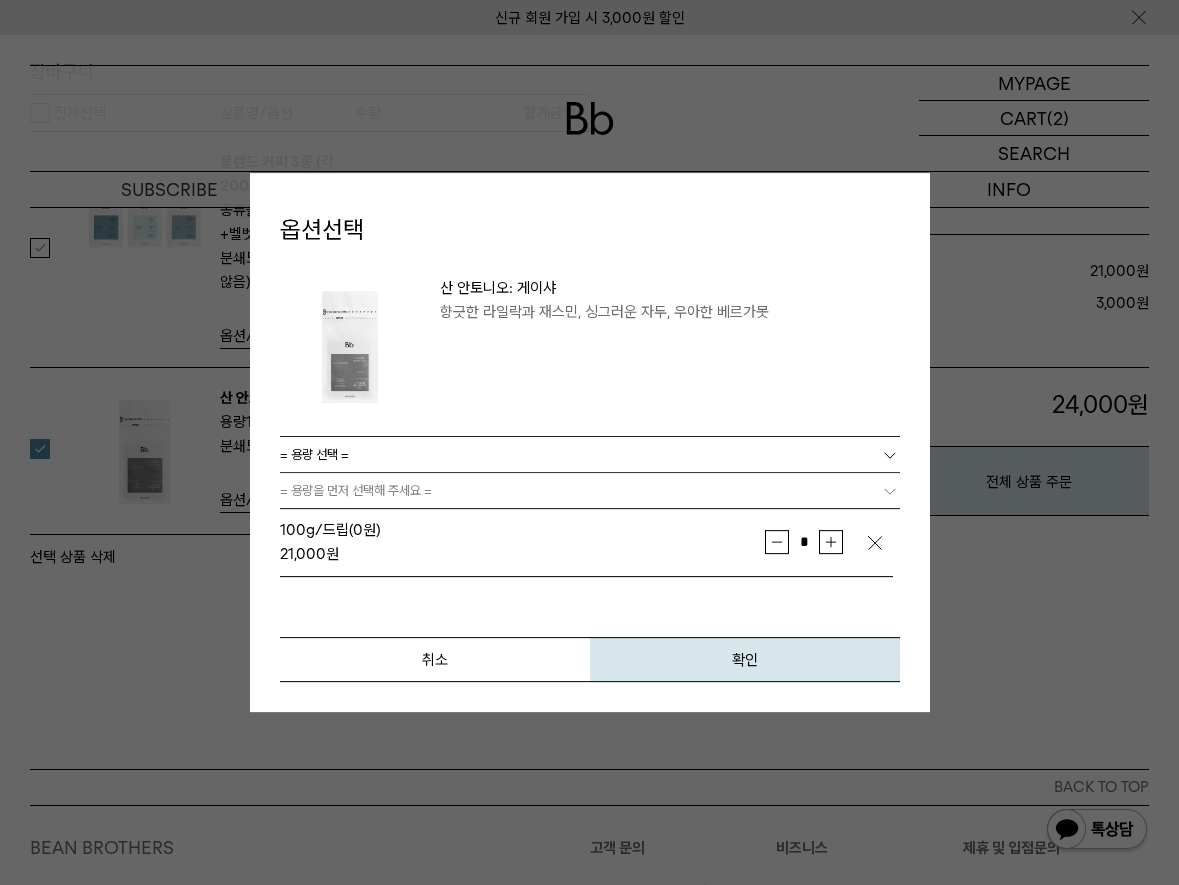 click on "증가" at bounding box center (831, 542) 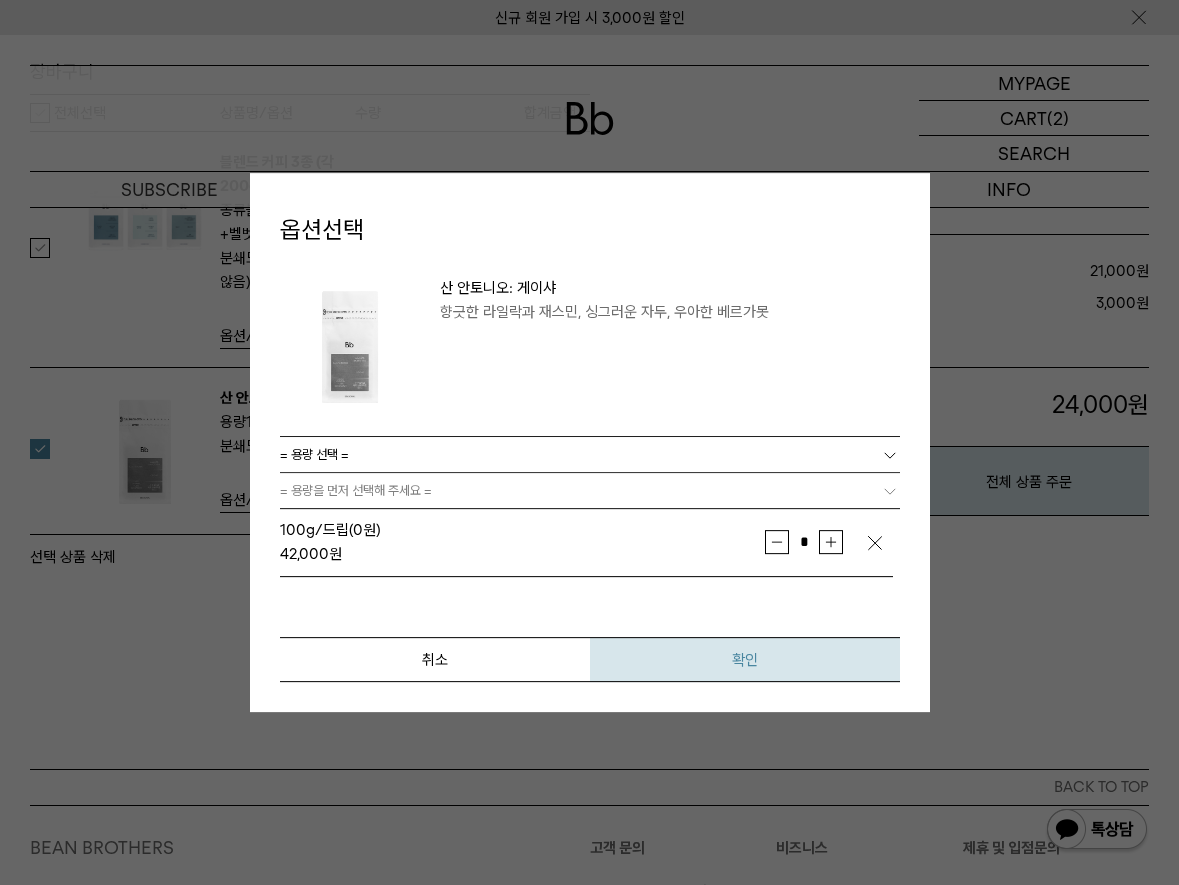 click on "확인" at bounding box center [745, 660] 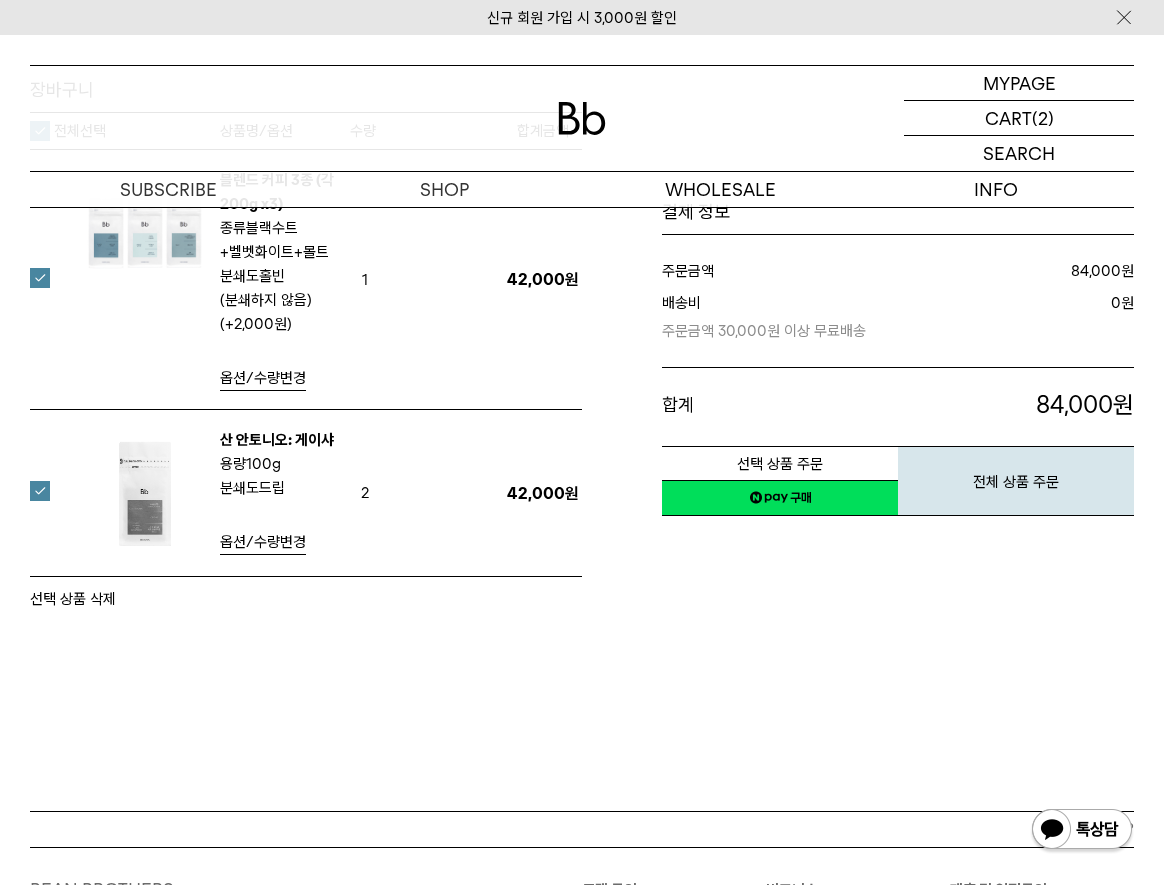 scroll, scrollTop: 0, scrollLeft: 0, axis: both 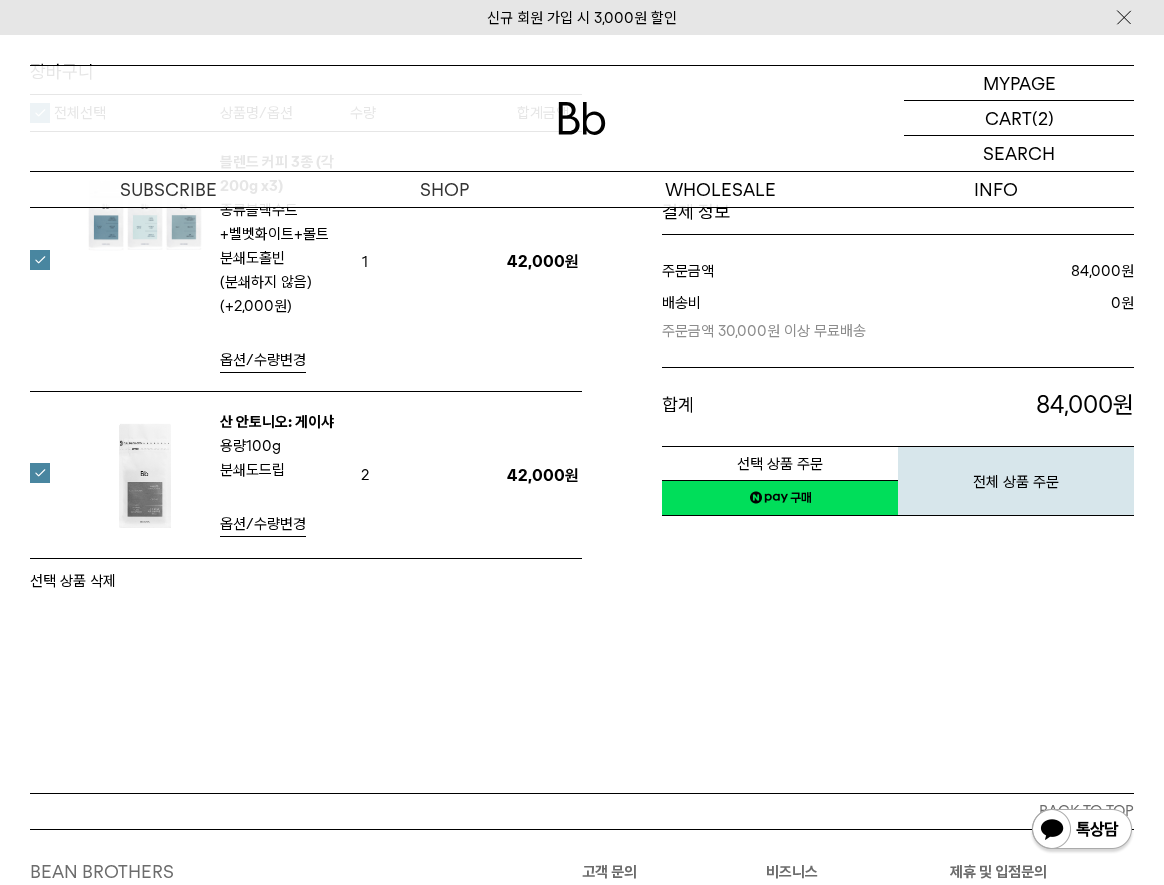 click on "블렌드 커피 3종 (각 200g x3)
종류  블랙수트+벨벳화이트+몰트
분쇄도" at bounding box center [200, 261] 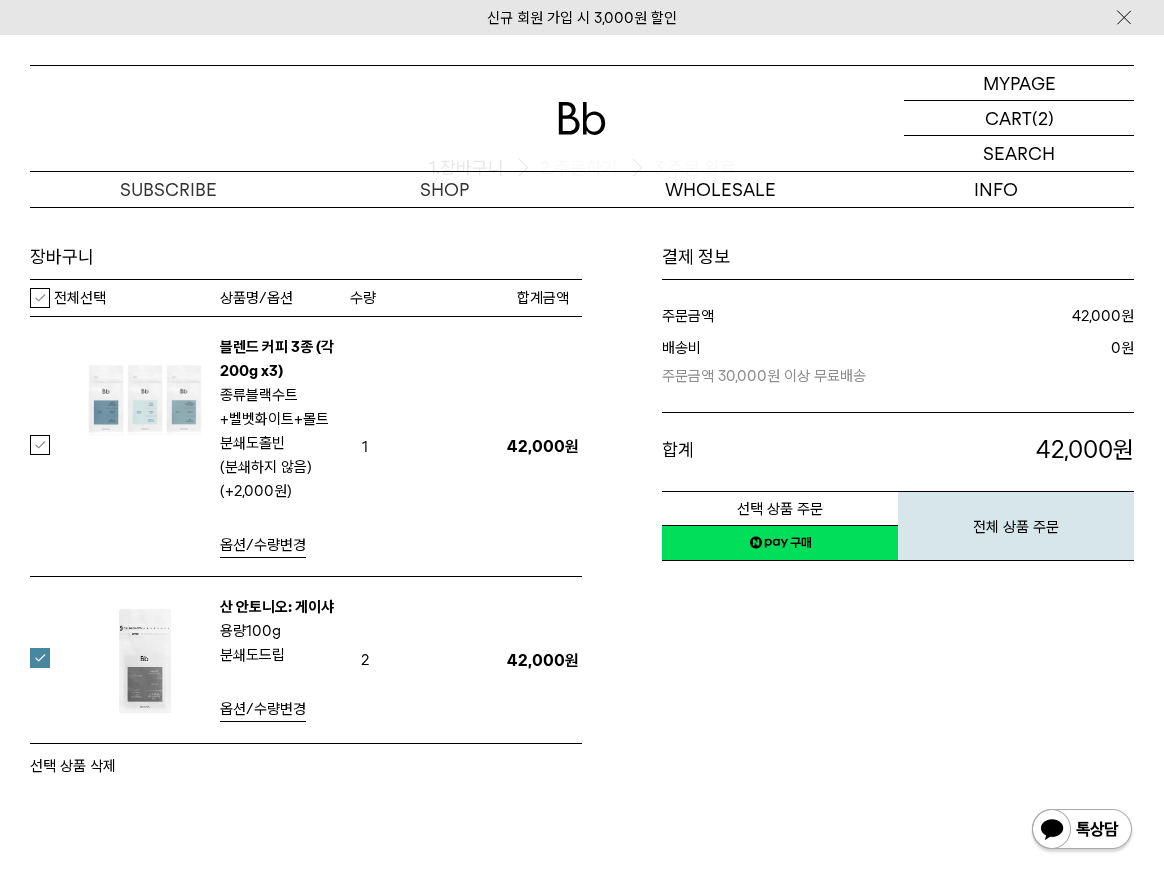 scroll, scrollTop: 0, scrollLeft: 0, axis: both 